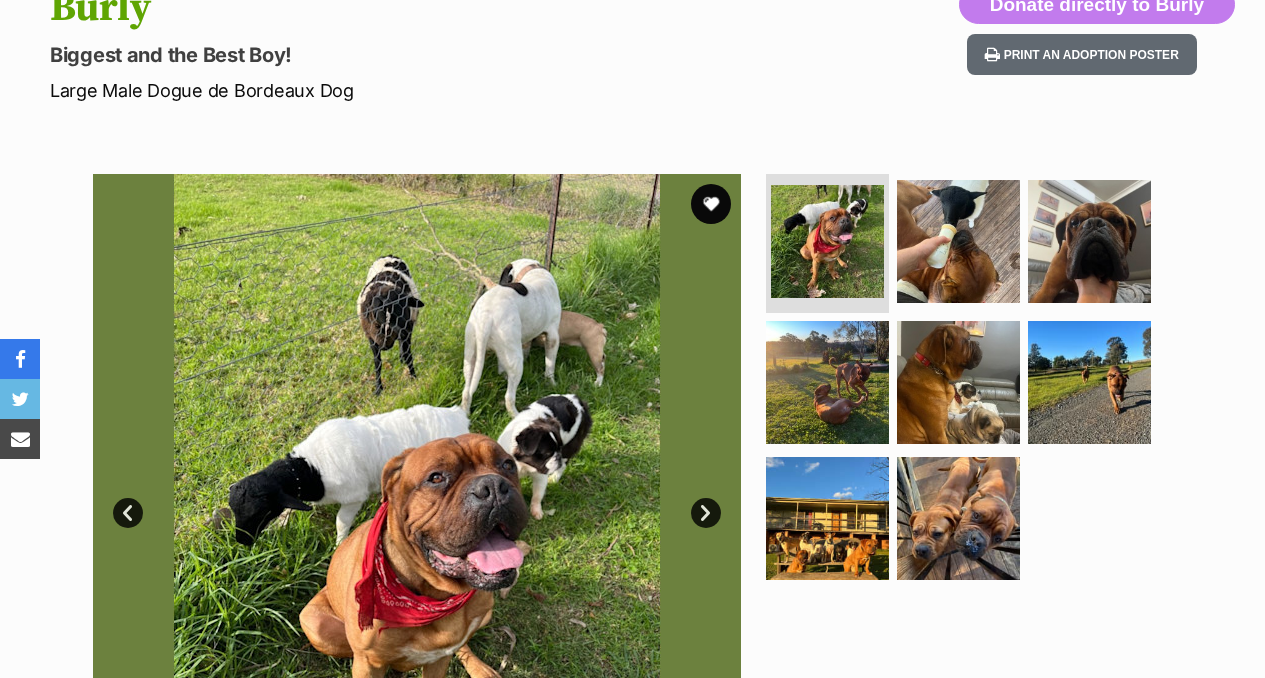click at bounding box center (958, 241) 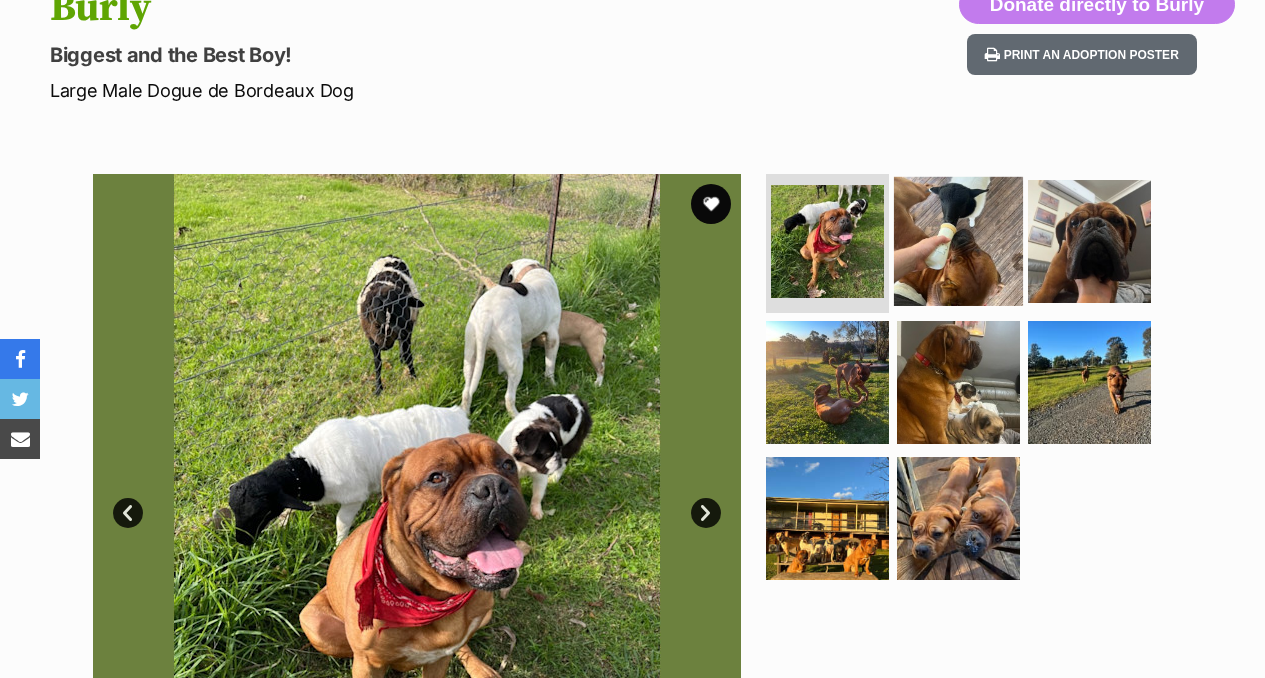 scroll, scrollTop: 241, scrollLeft: 0, axis: vertical 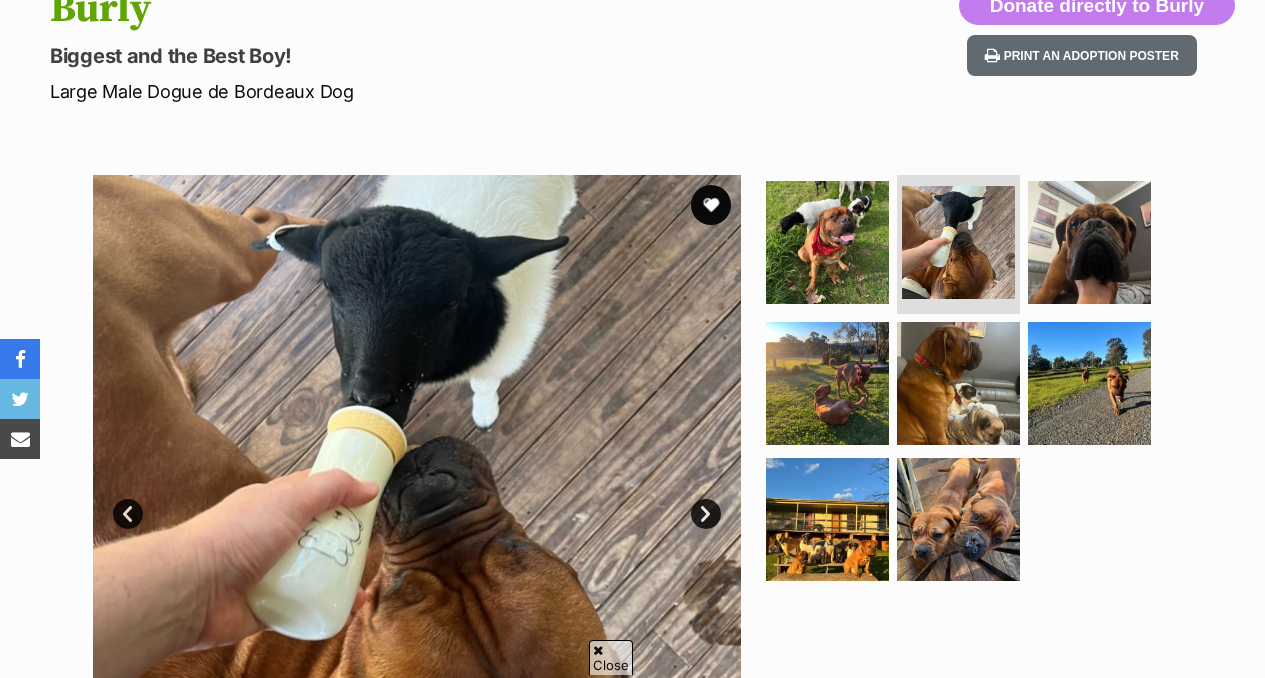 click at bounding box center [967, 384] 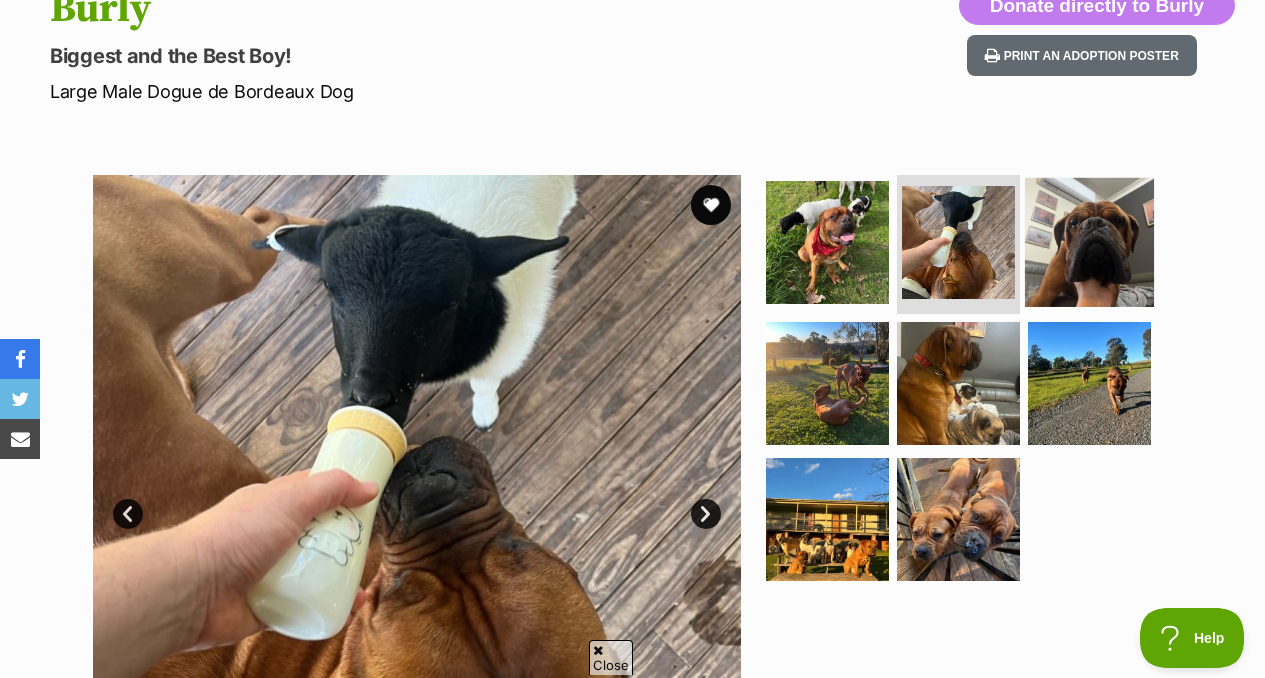 scroll, scrollTop: 0, scrollLeft: 0, axis: both 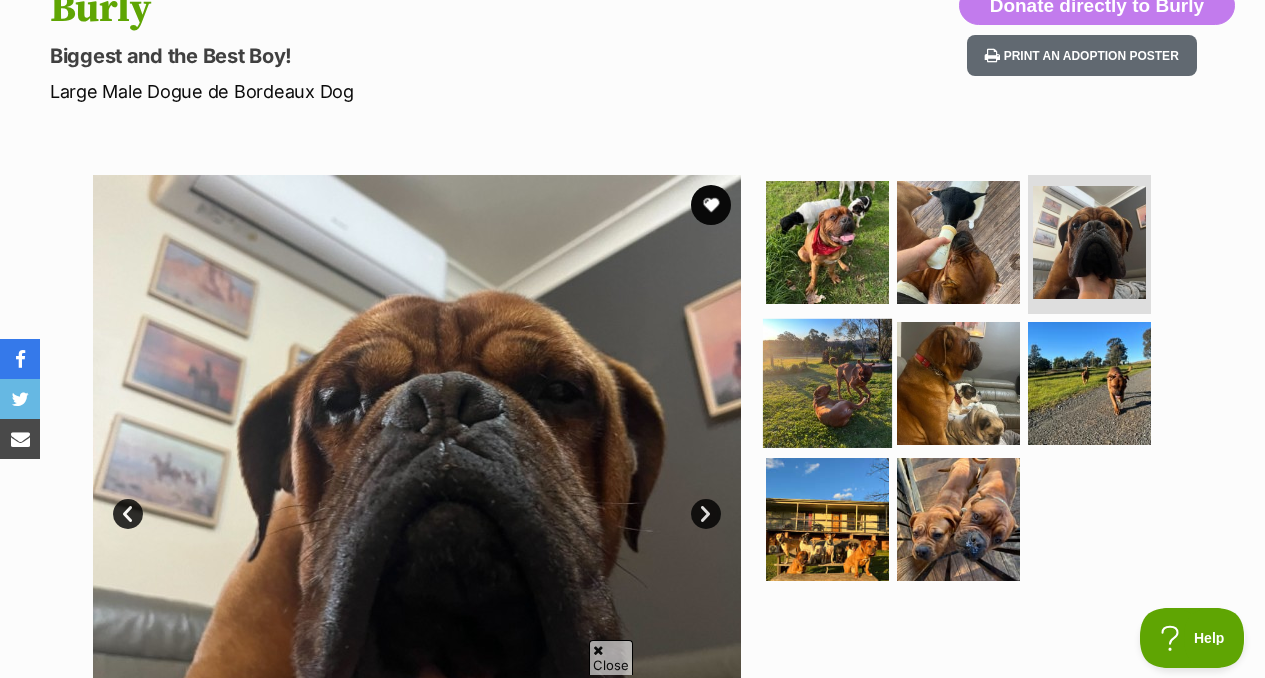 click at bounding box center [827, 383] 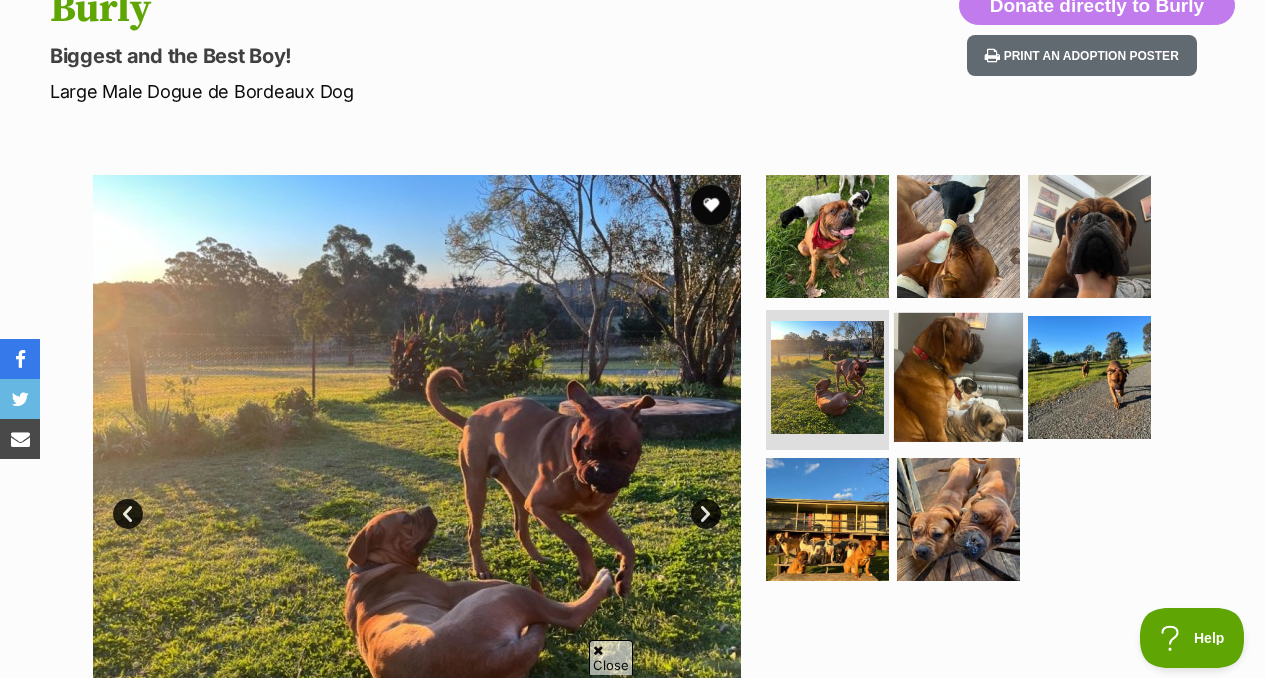 click at bounding box center (958, 377) 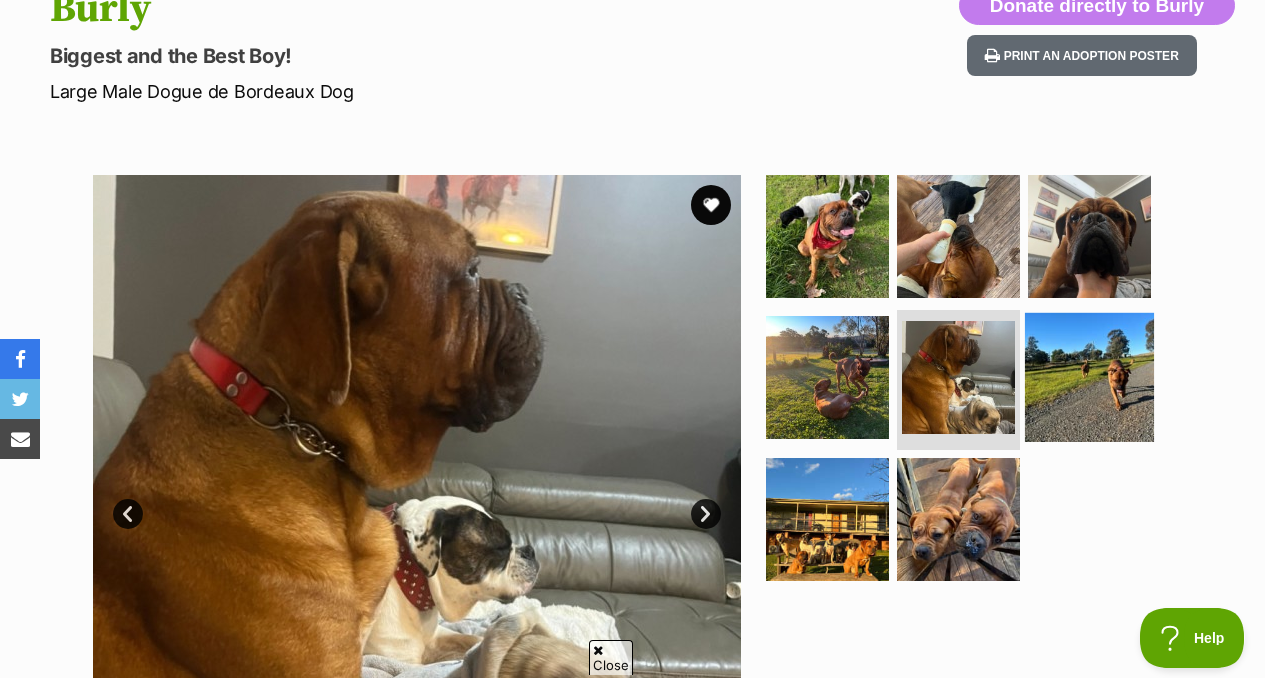 click at bounding box center [1089, 377] 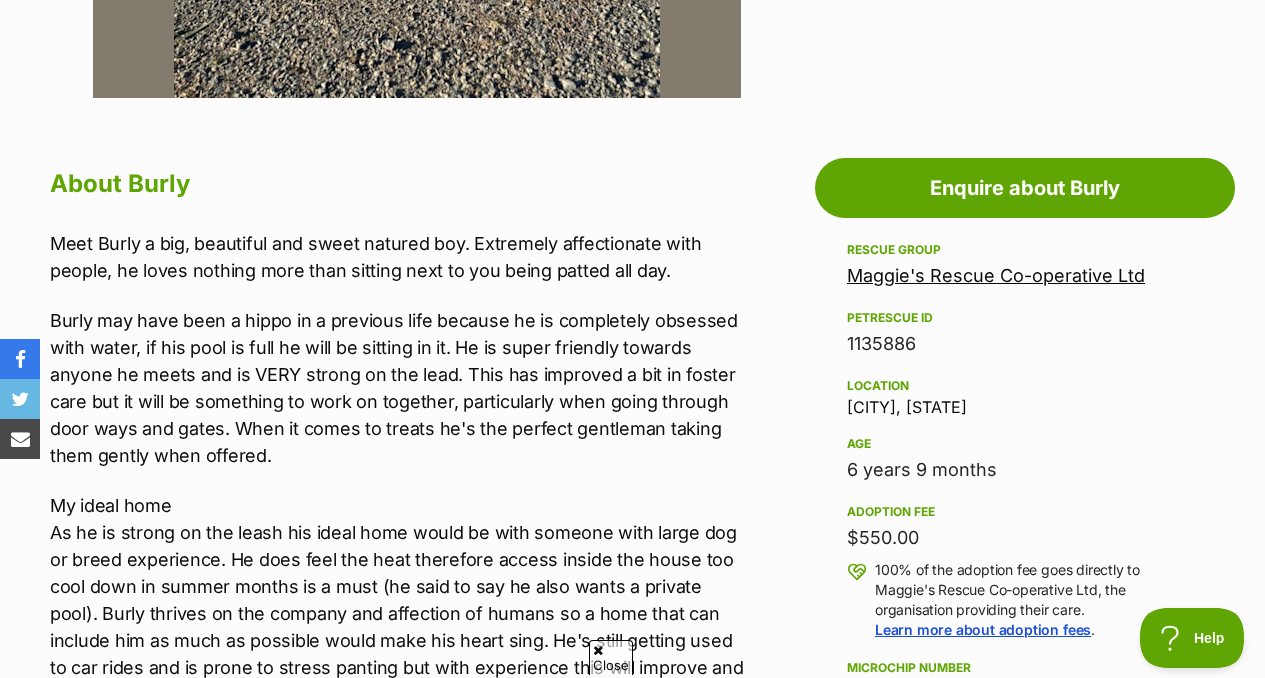scroll, scrollTop: 973, scrollLeft: 0, axis: vertical 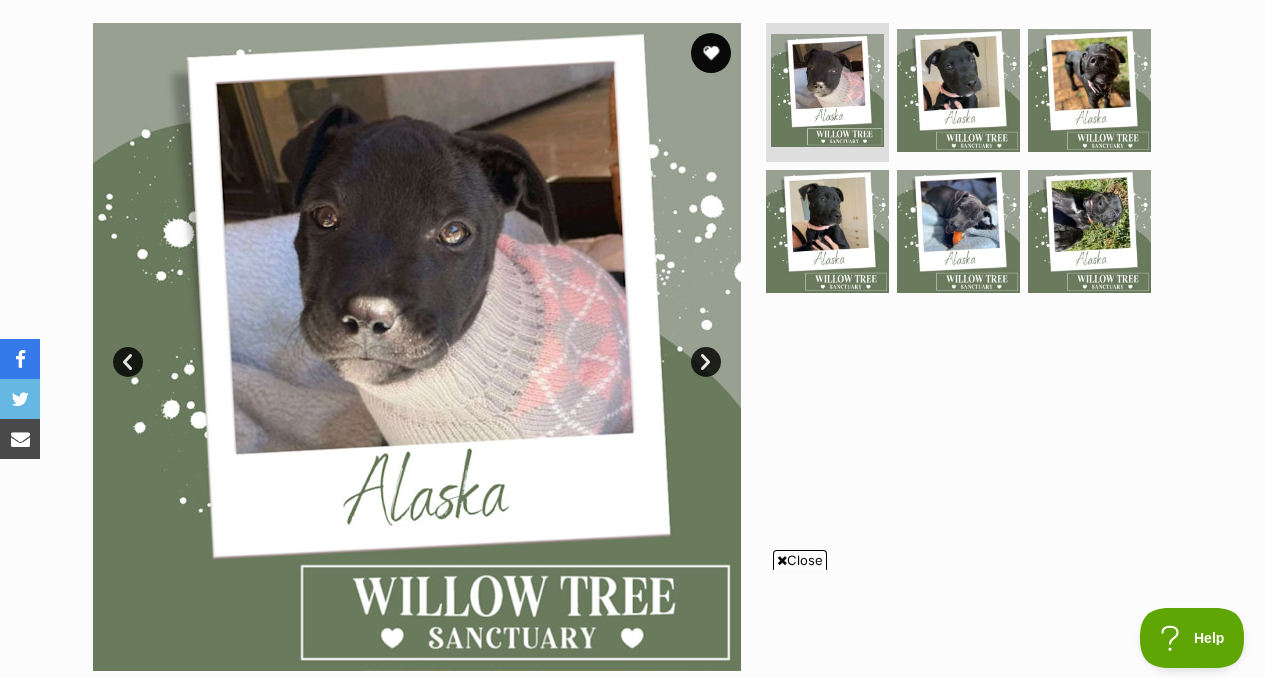click on "Next" at bounding box center (706, 362) 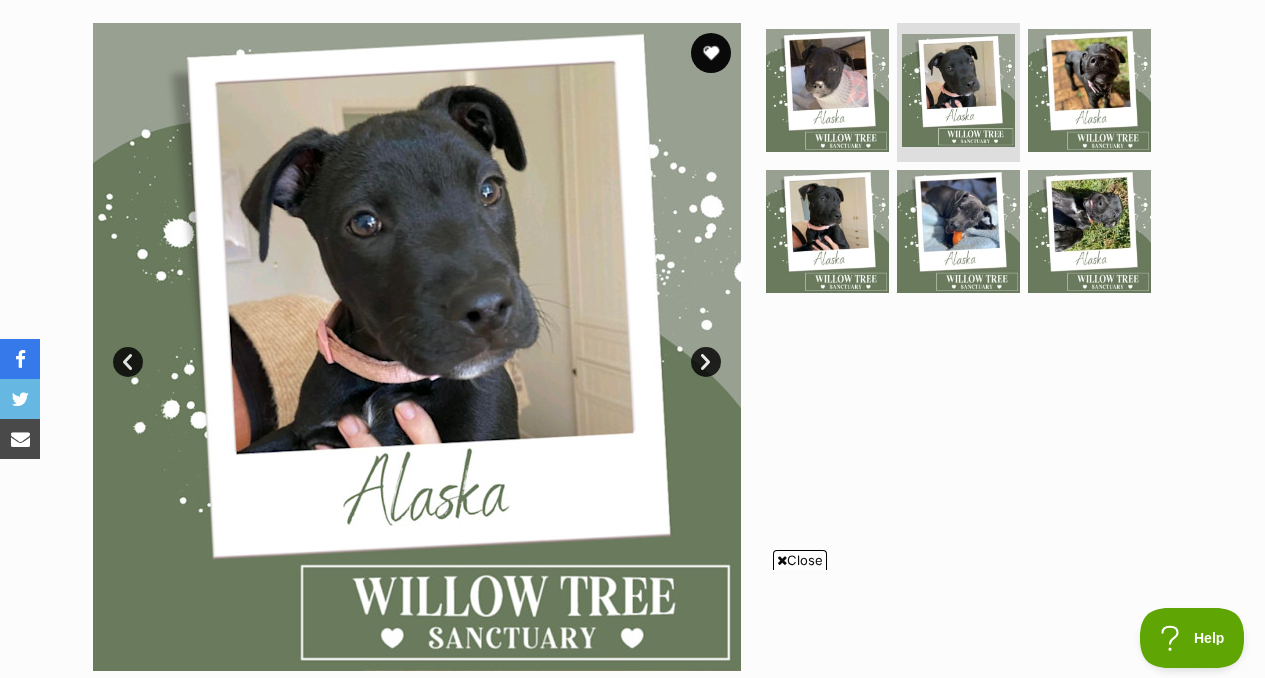 click on "Next" at bounding box center [706, 362] 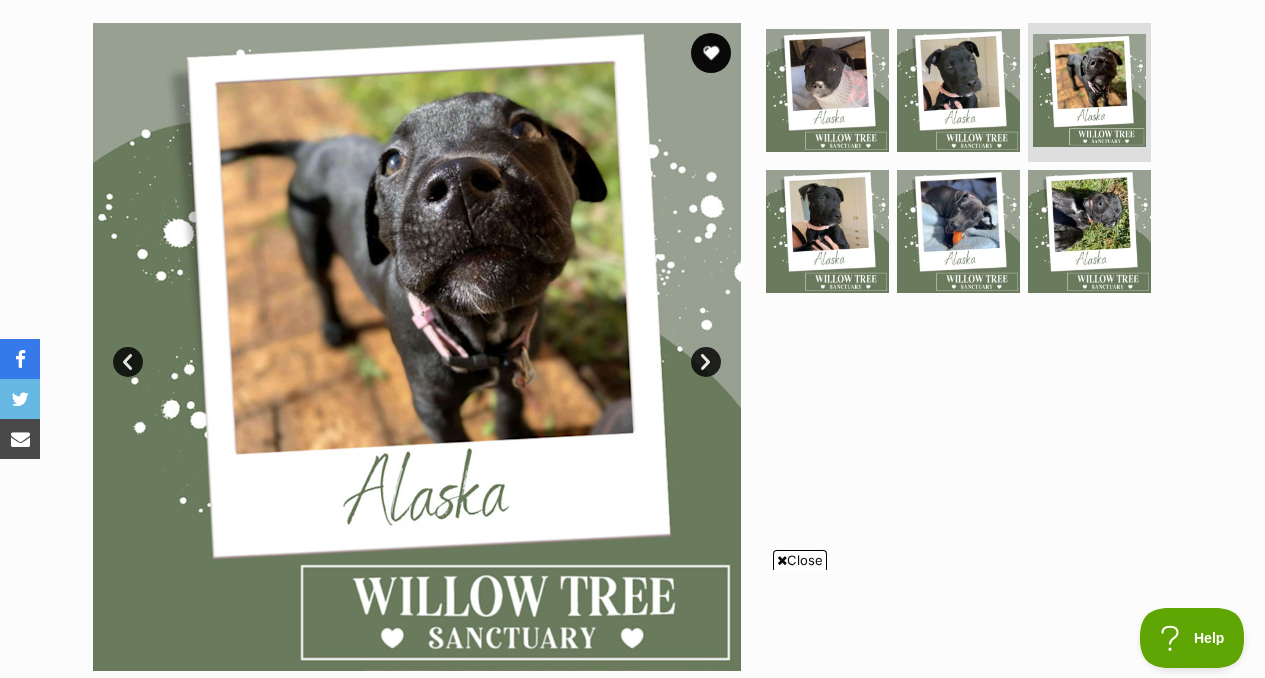 click on "Next" at bounding box center [706, 362] 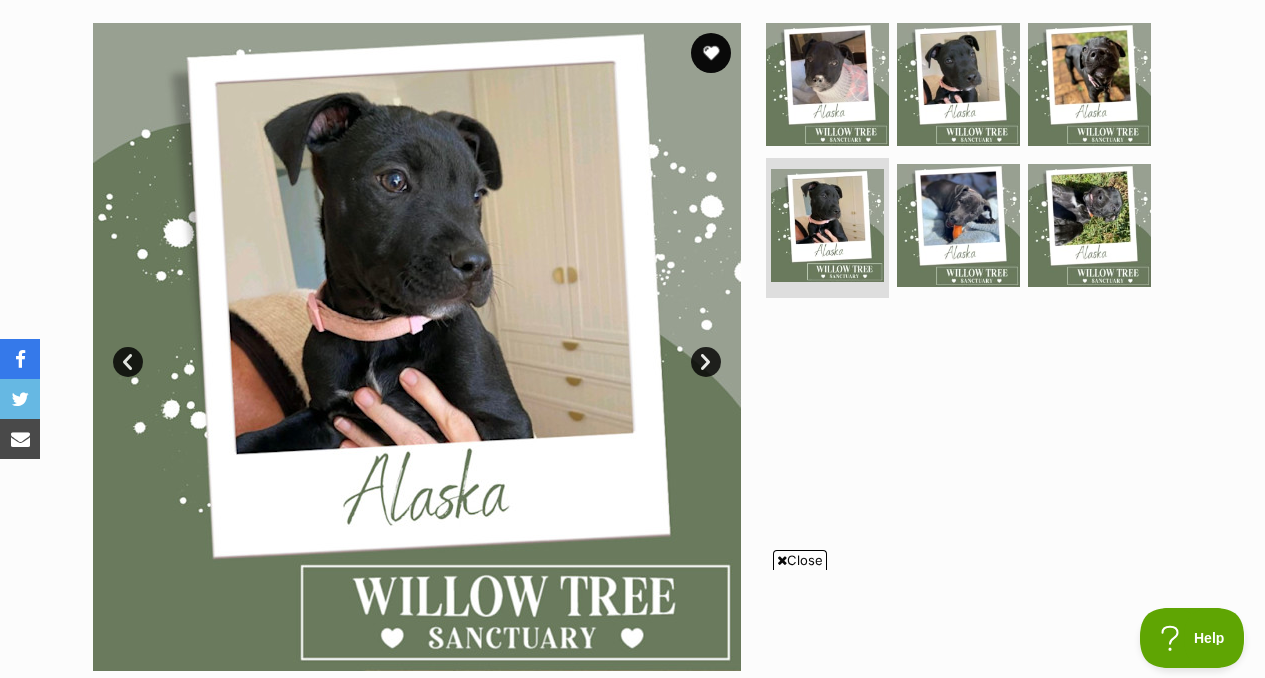 click on "Next" at bounding box center [706, 362] 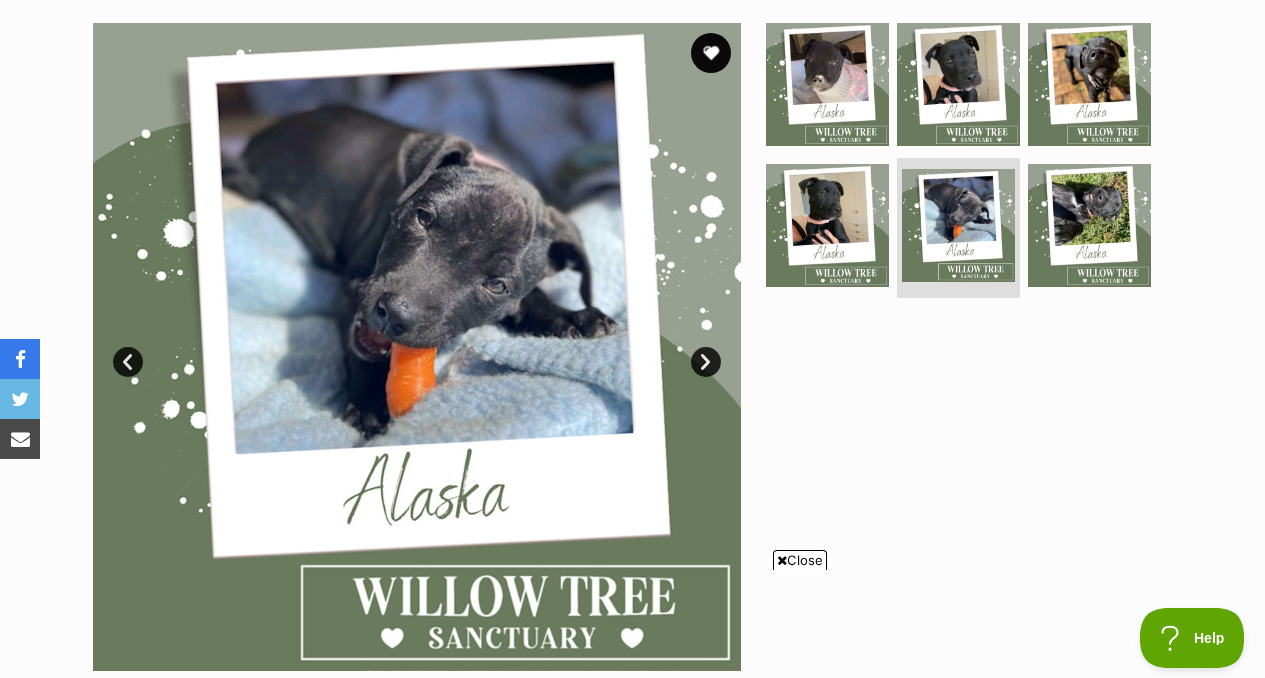 click on "Next" at bounding box center [706, 362] 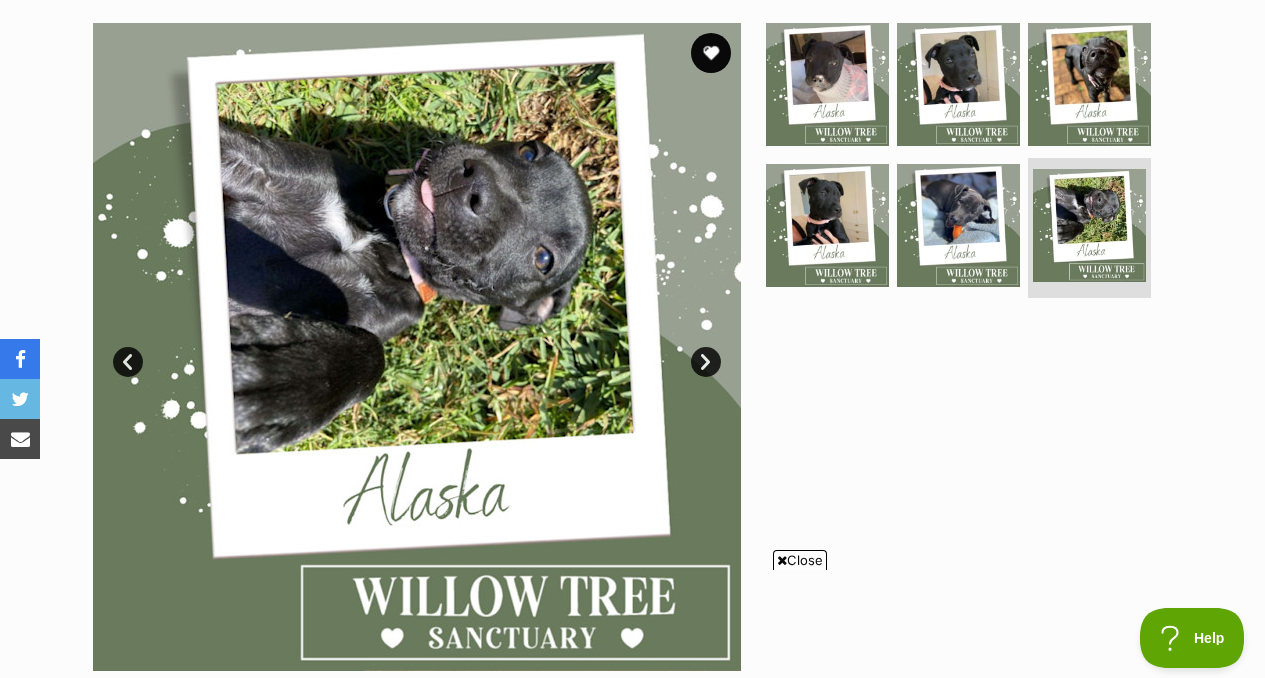 click on "Next" at bounding box center (706, 362) 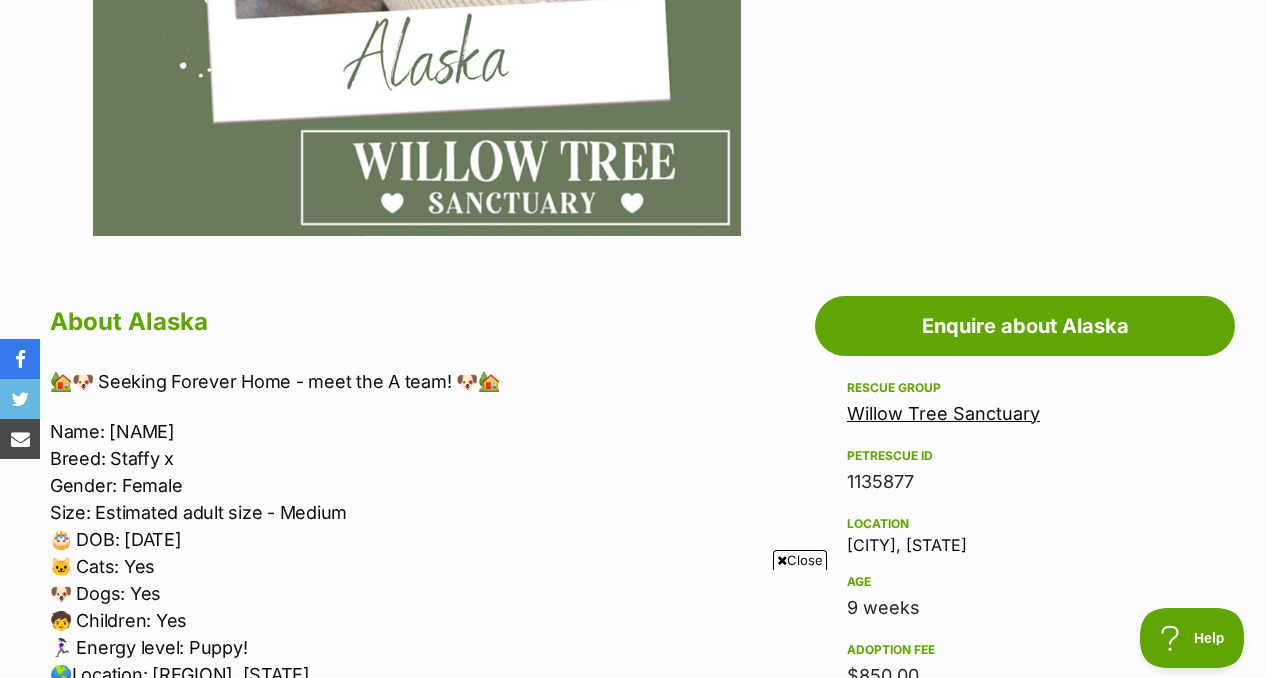 scroll, scrollTop: 0, scrollLeft: 0, axis: both 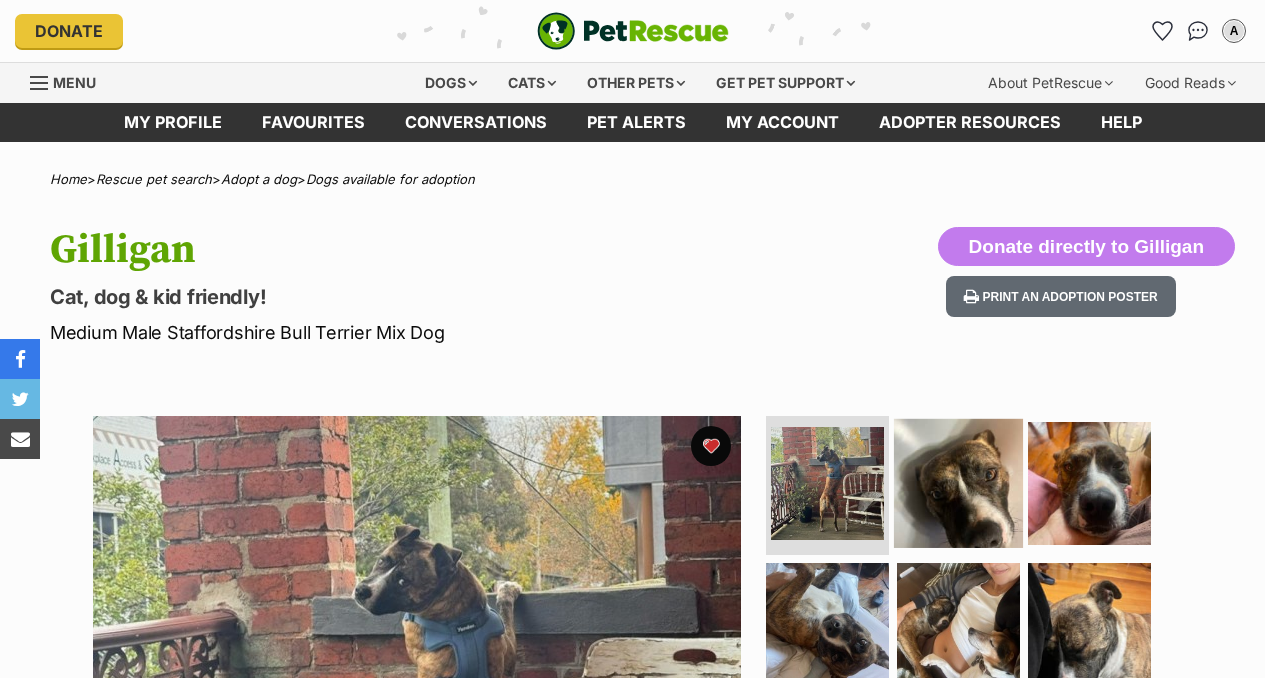 click at bounding box center [958, 482] 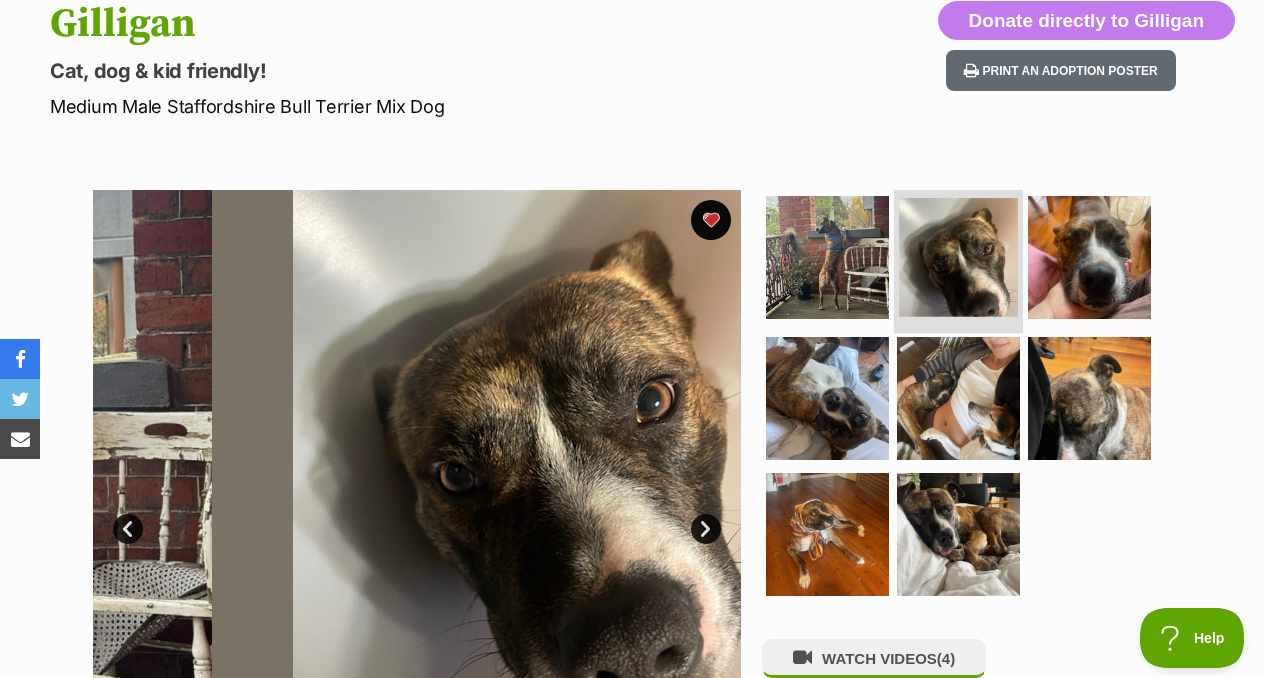 scroll, scrollTop: 249, scrollLeft: 0, axis: vertical 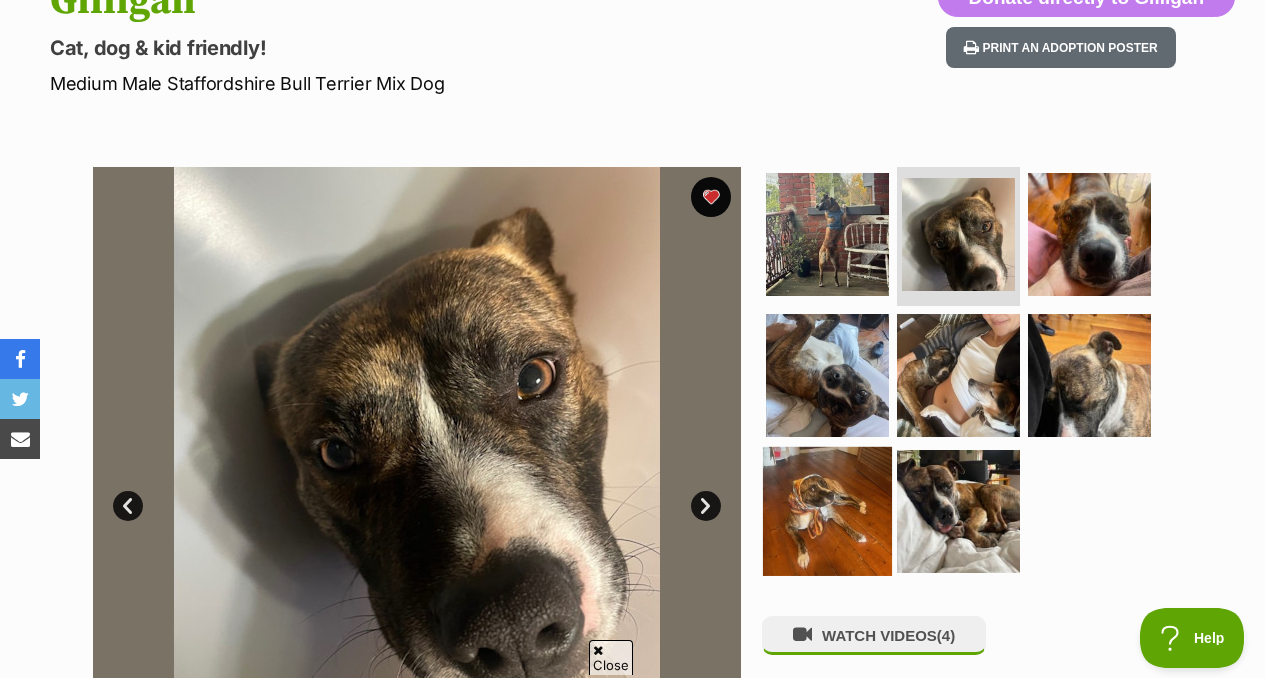 click at bounding box center [827, 511] 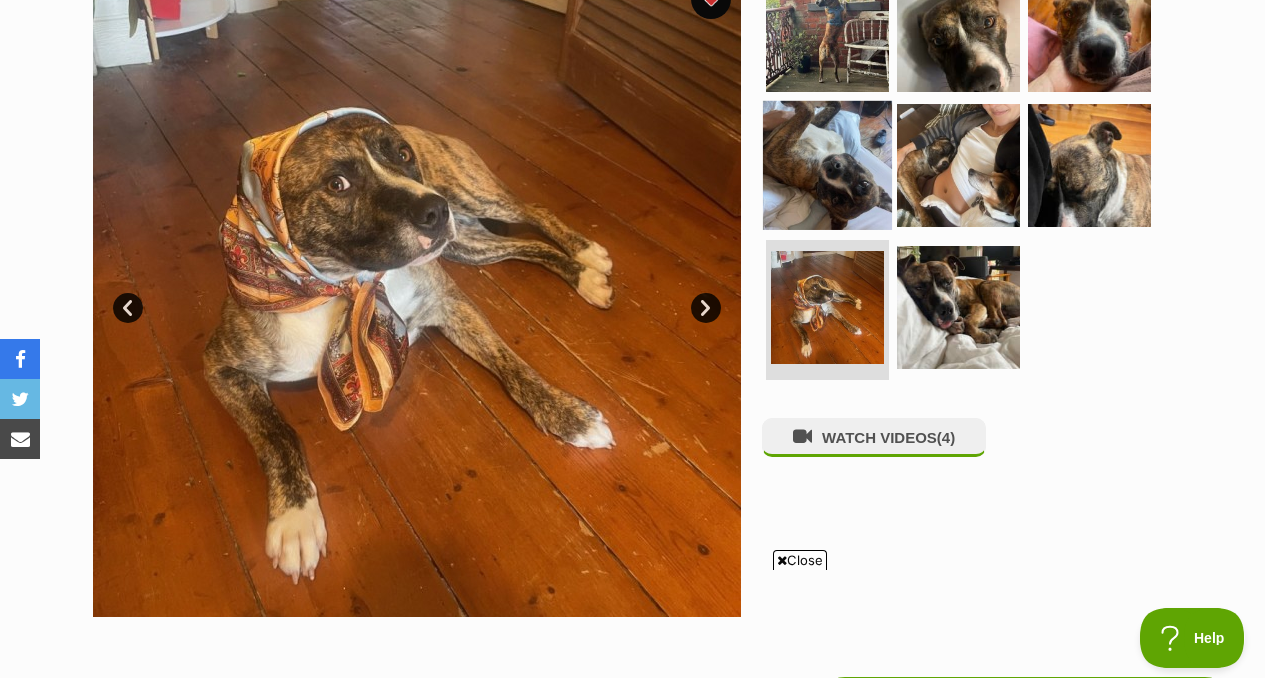 scroll, scrollTop: 0, scrollLeft: 0, axis: both 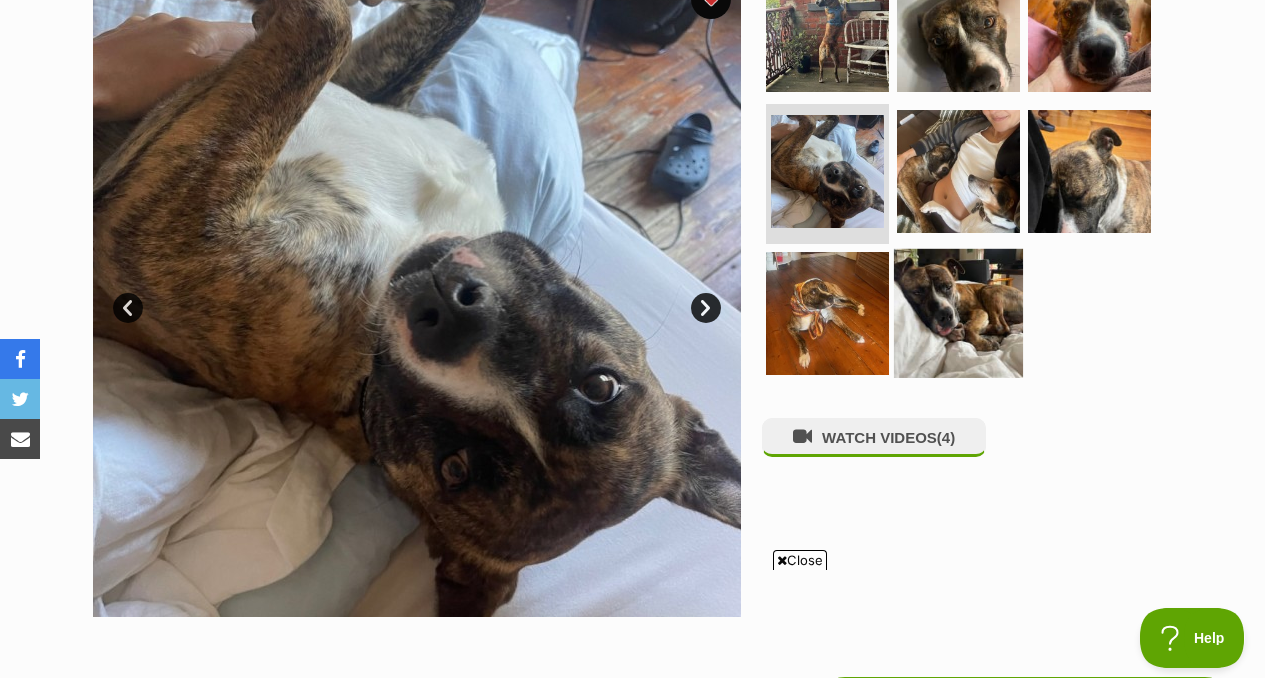 click at bounding box center [958, 313] 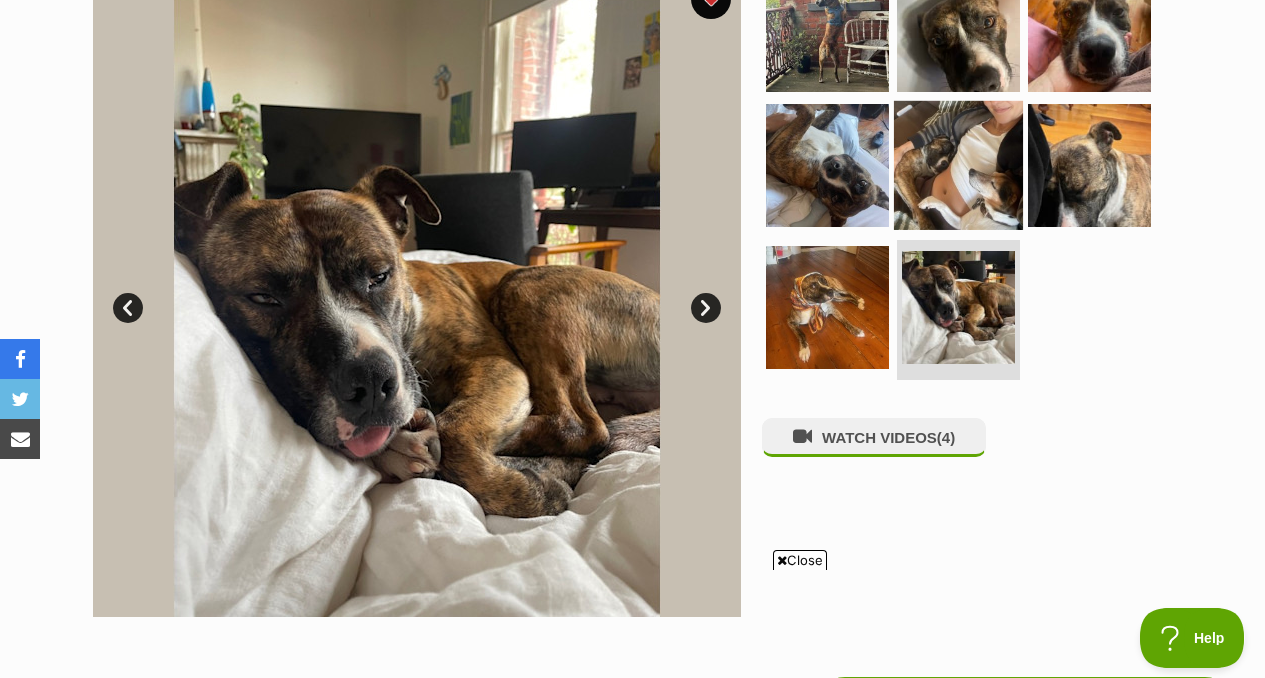 click at bounding box center (958, 165) 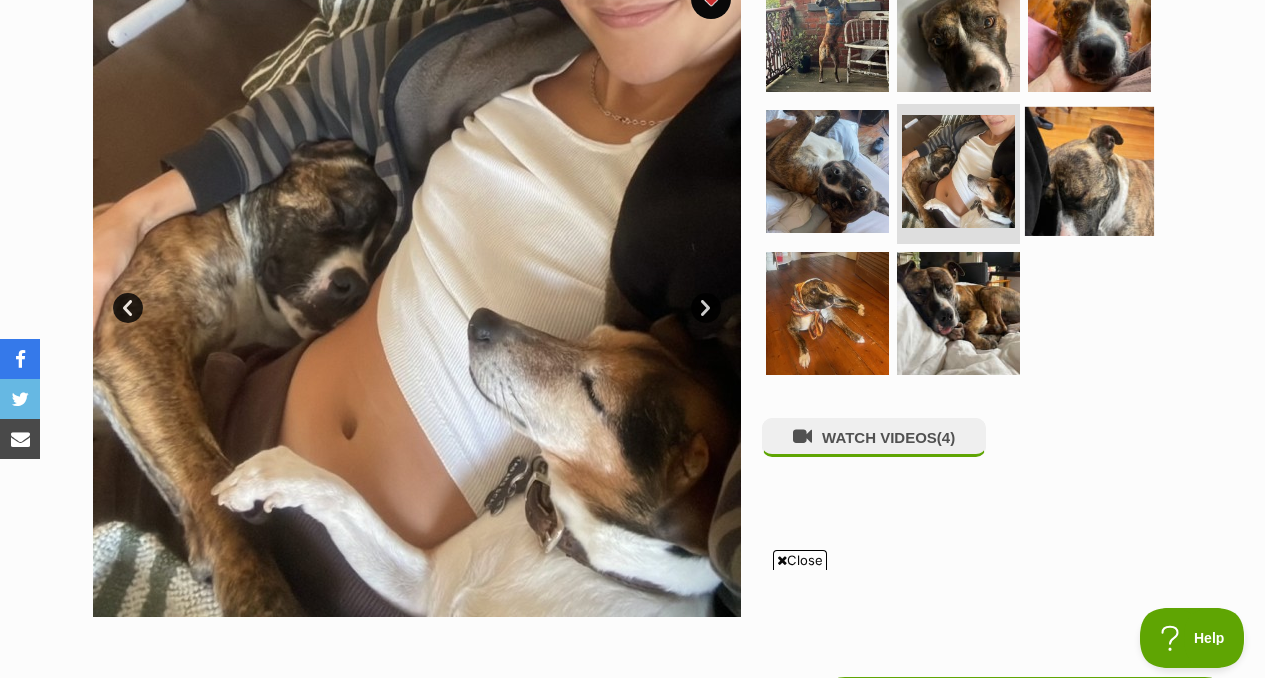 click at bounding box center (1089, 171) 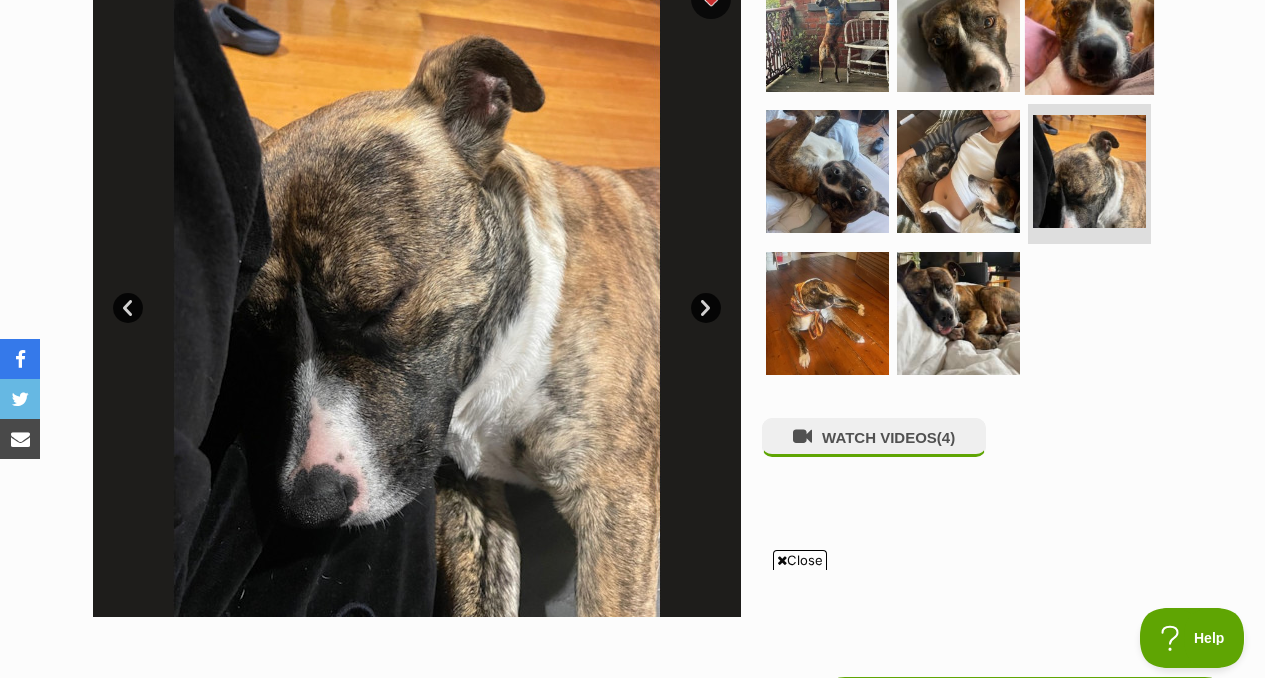 click at bounding box center [1089, 29] 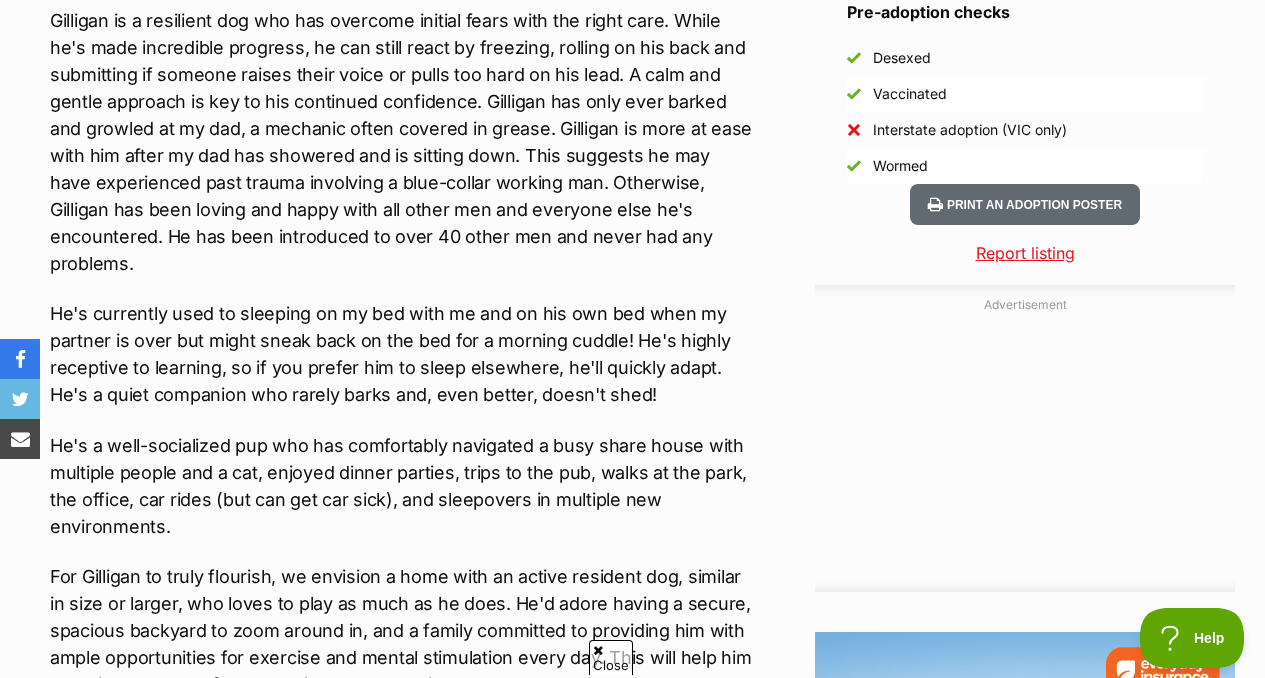 scroll, scrollTop: 0, scrollLeft: 0, axis: both 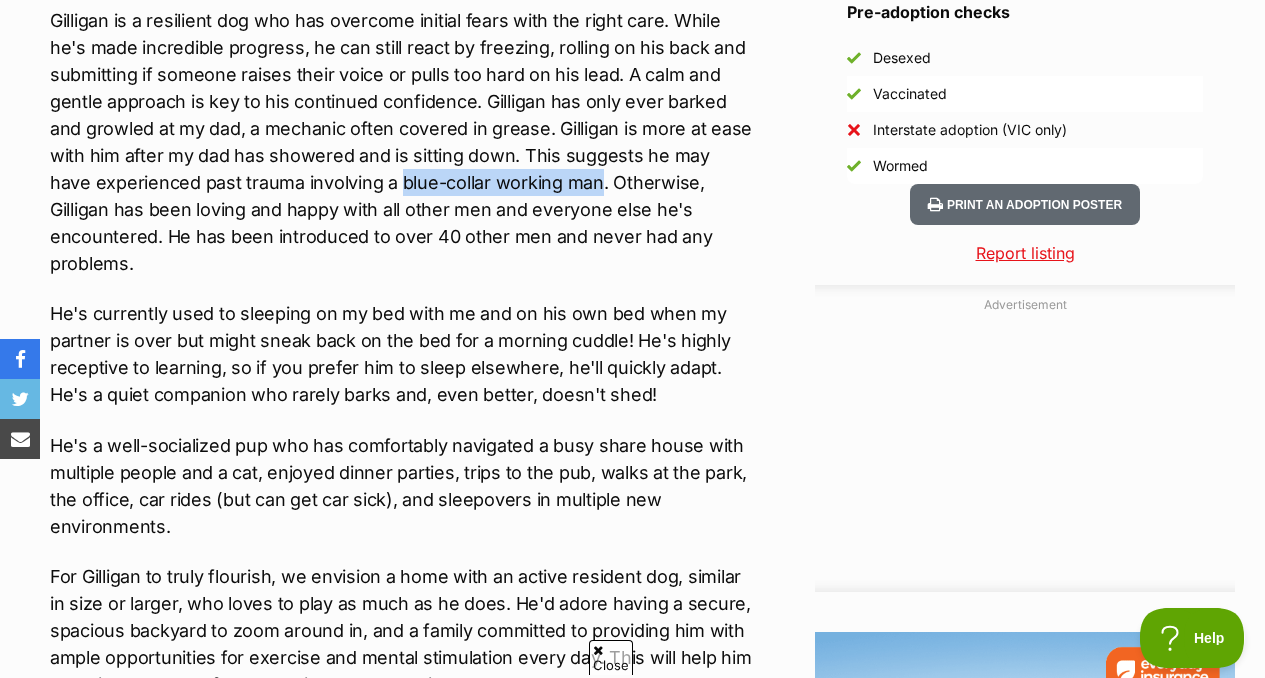drag, startPoint x: 355, startPoint y: 183, endPoint x: 552, endPoint y: 188, distance: 197.06345 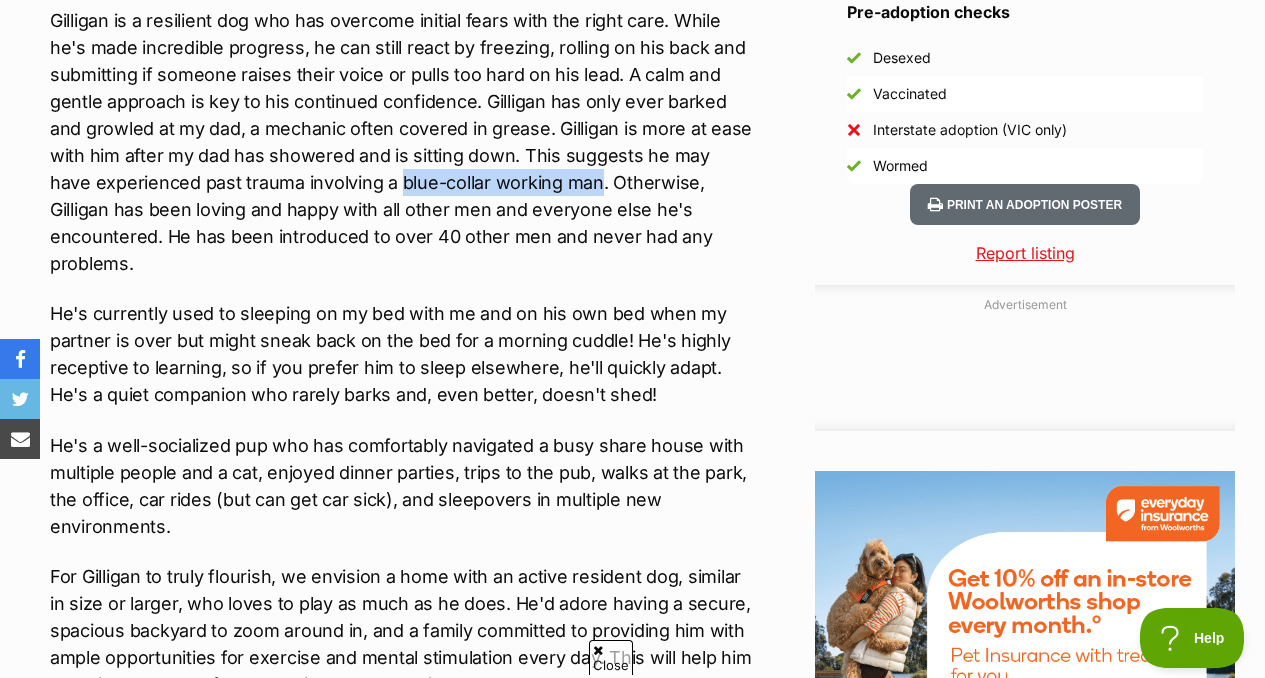 copy on "blue-collar working man" 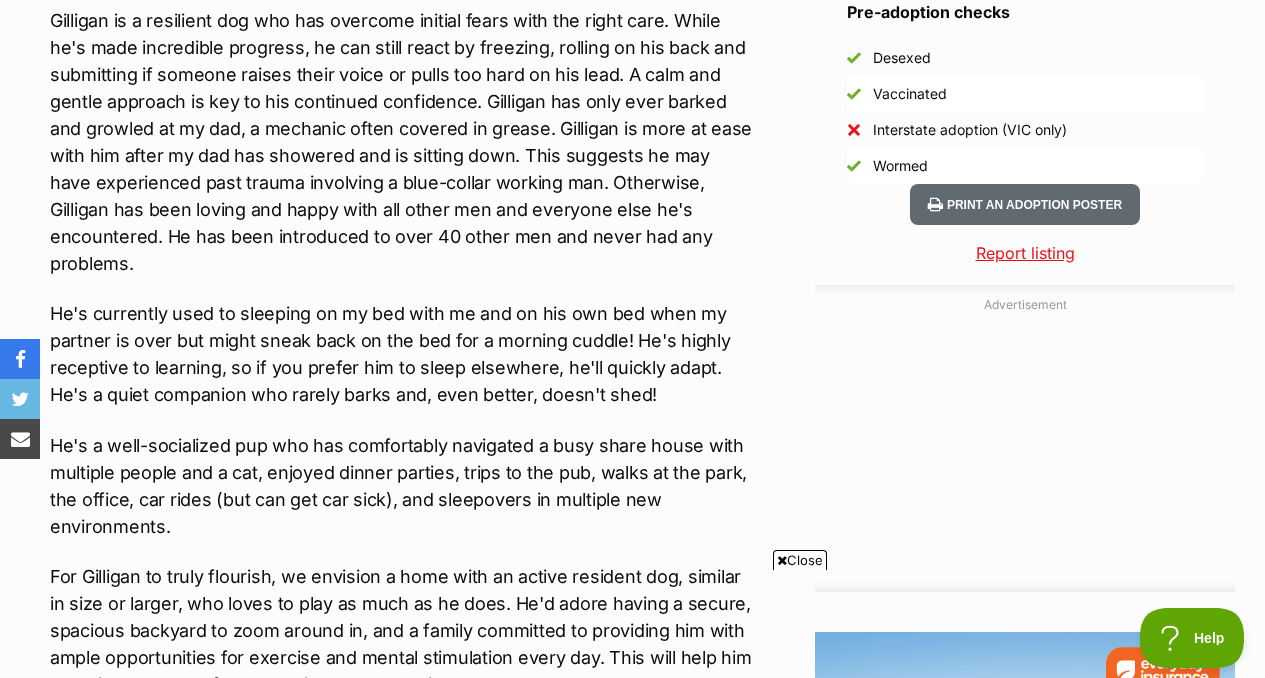 click on "Gilligan is a resilient dog who has overcome initial fears with the right care. While he's made incredible progress, he can still react by freezing, rolling on his back and submitting if someone raises their voice or pulls too hard on his lead. A calm and gentle approach is key to his continued confidence. Gilligan has only ever barked and growled at my dad, a mechanic often covered in grease. Gilligan is more at ease with him after my dad has showered and is sitting down. This suggests he may have experienced past trauma involving a blue-collar working man. Otherwise, Gilligan has been loving and happy with all other men and everyone else he's encountered. He has been introduced to over 40 other men and never had any problems." at bounding box center (401, 142) 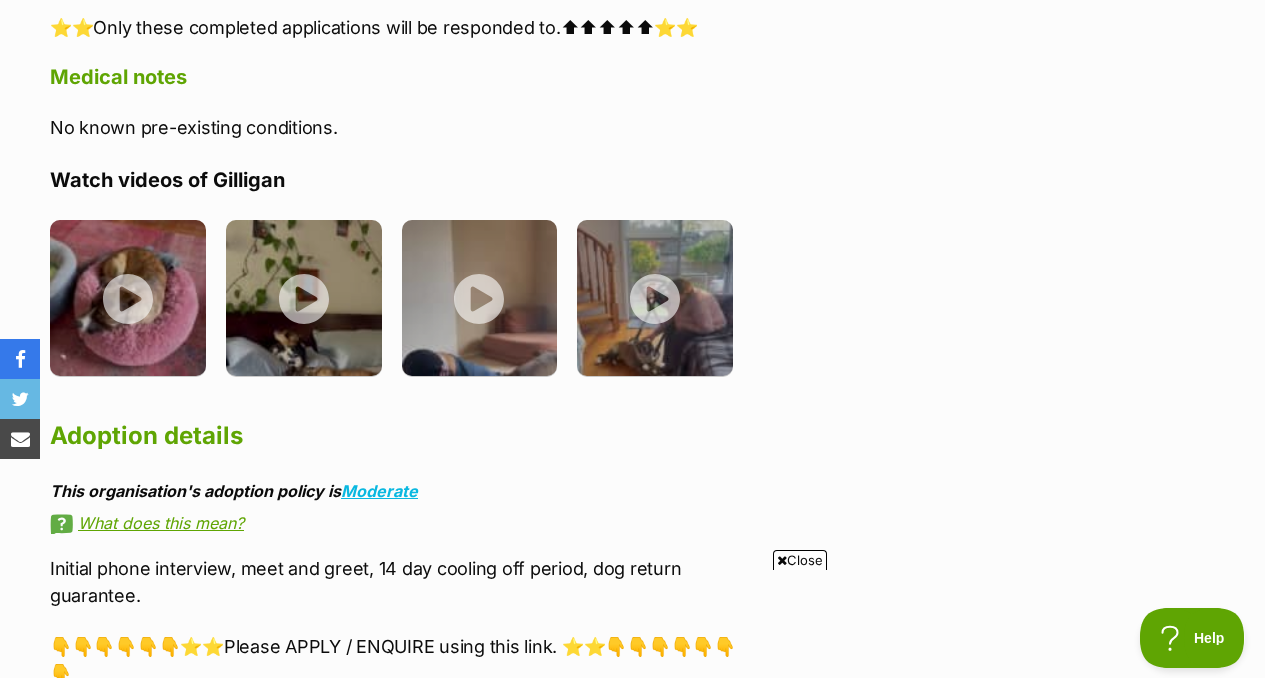 scroll, scrollTop: 2955, scrollLeft: 0, axis: vertical 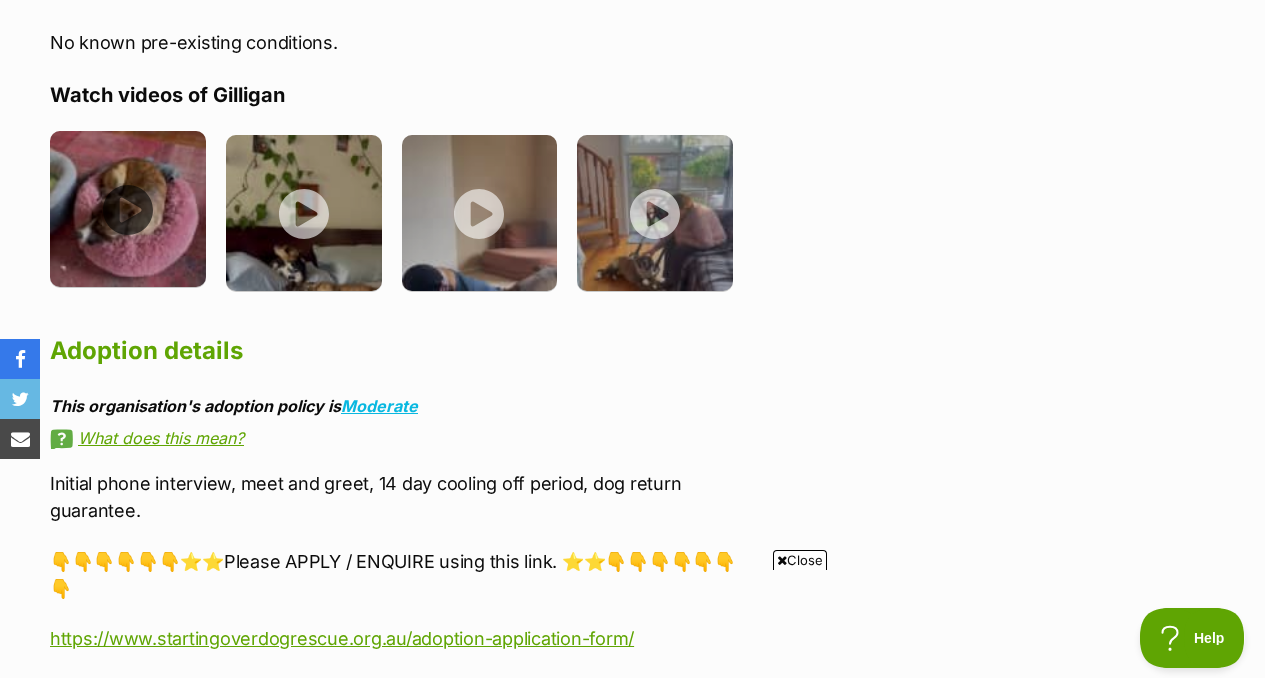 click at bounding box center [128, 209] 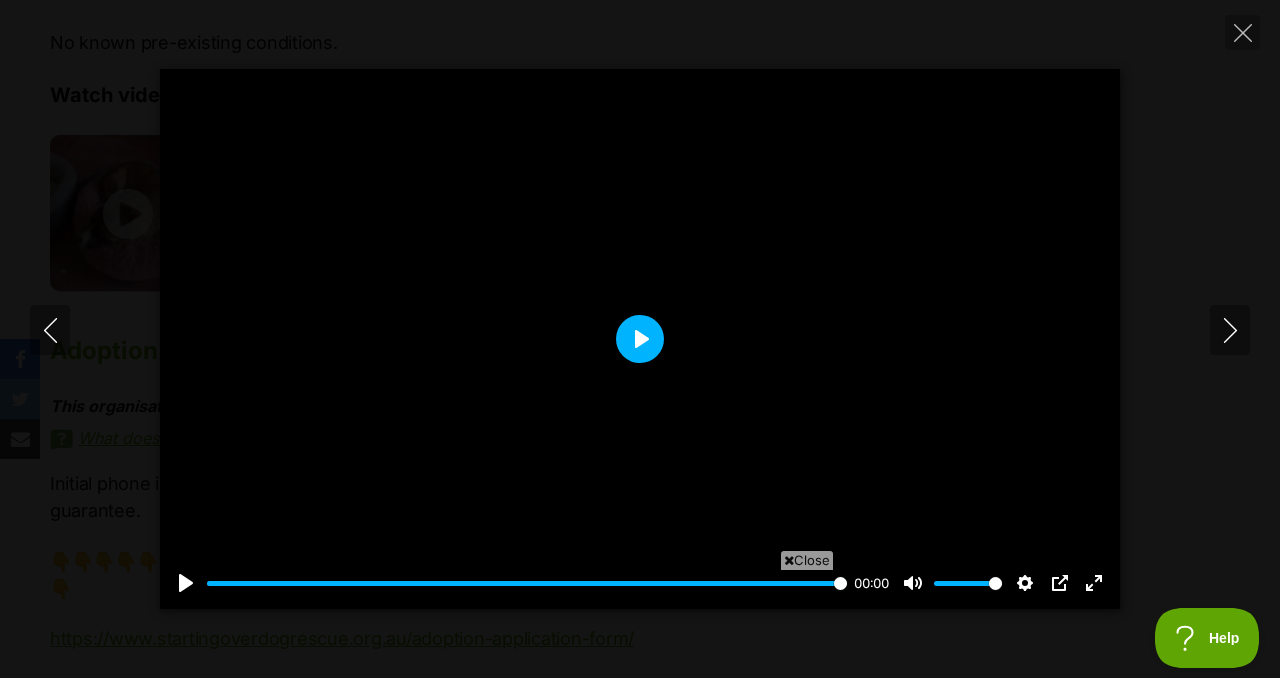 click on "Play" at bounding box center (640, 339) 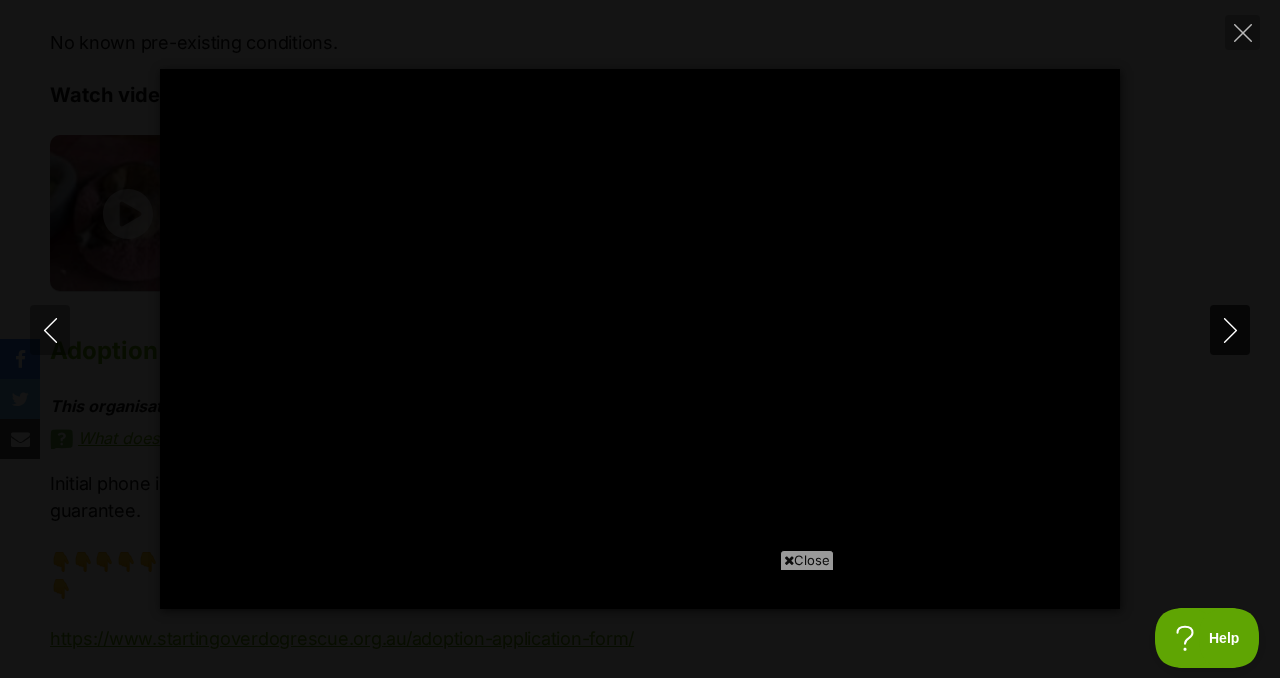 type on "100" 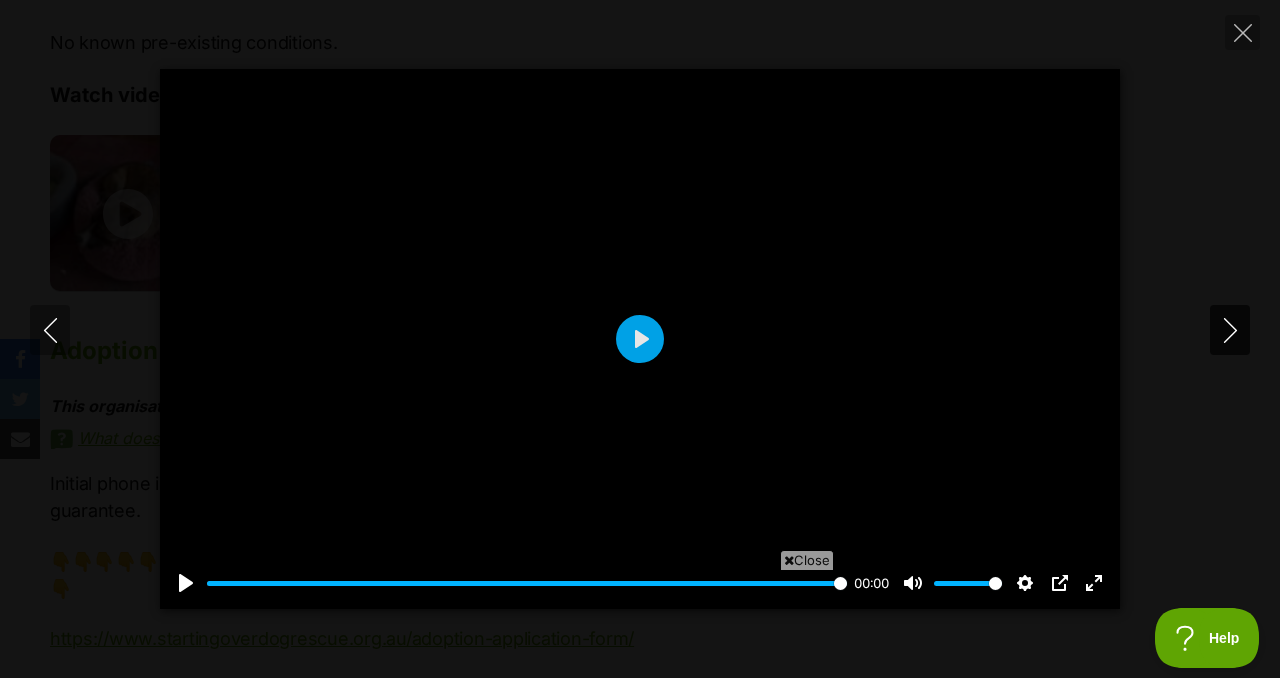 click 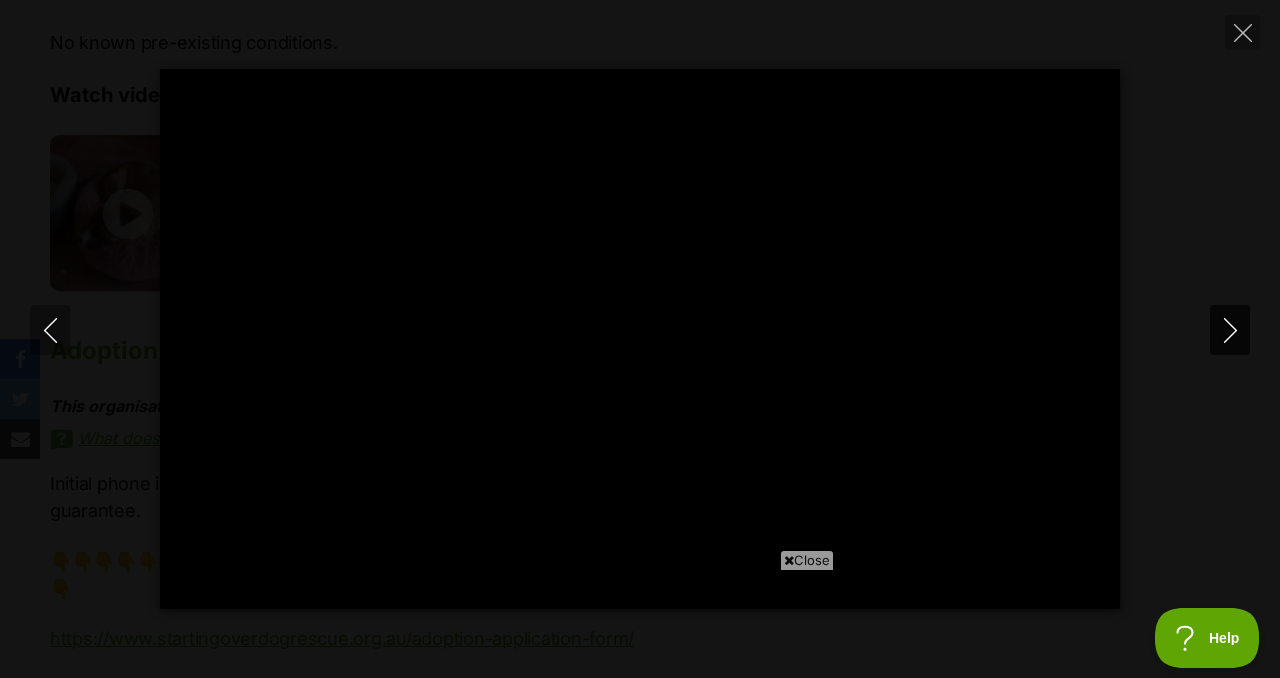 type on "100" 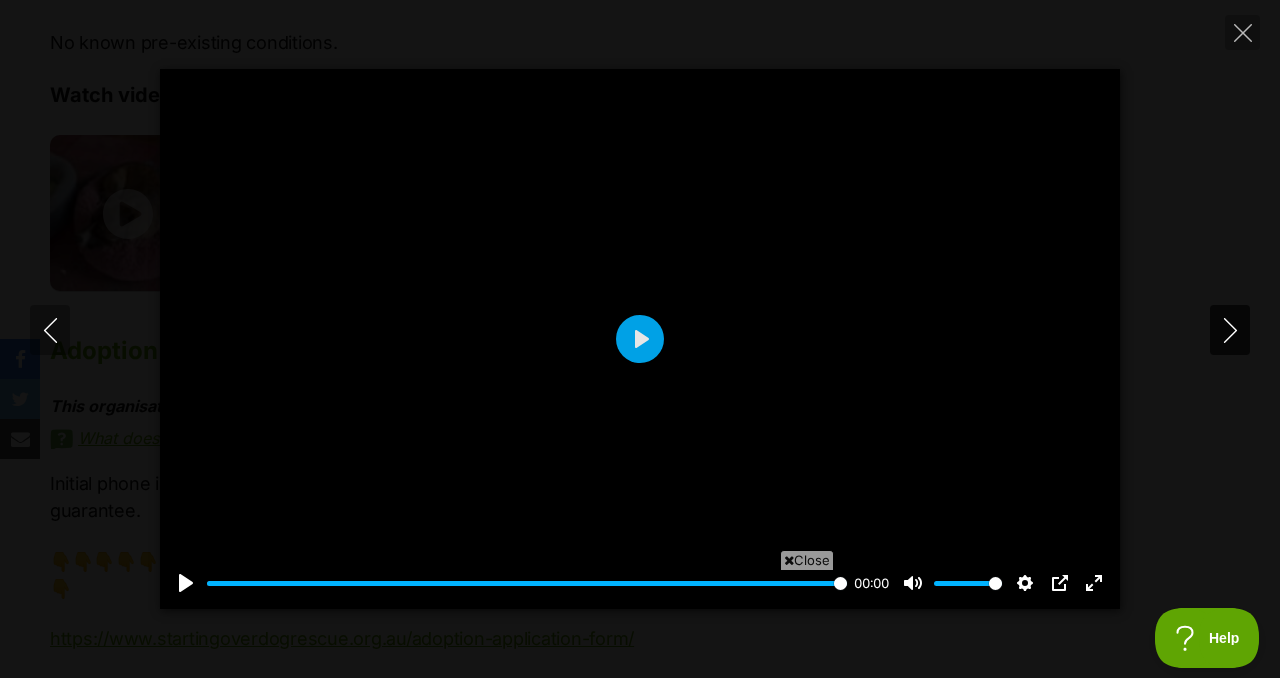 click 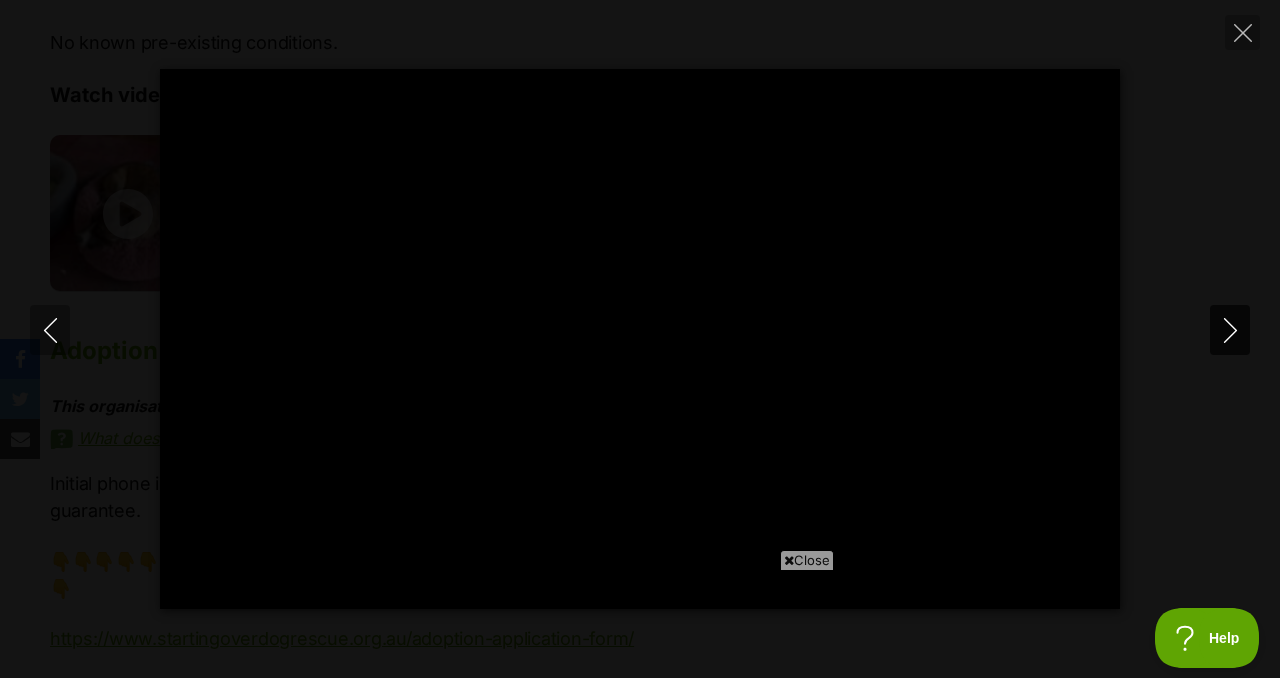 type on "100" 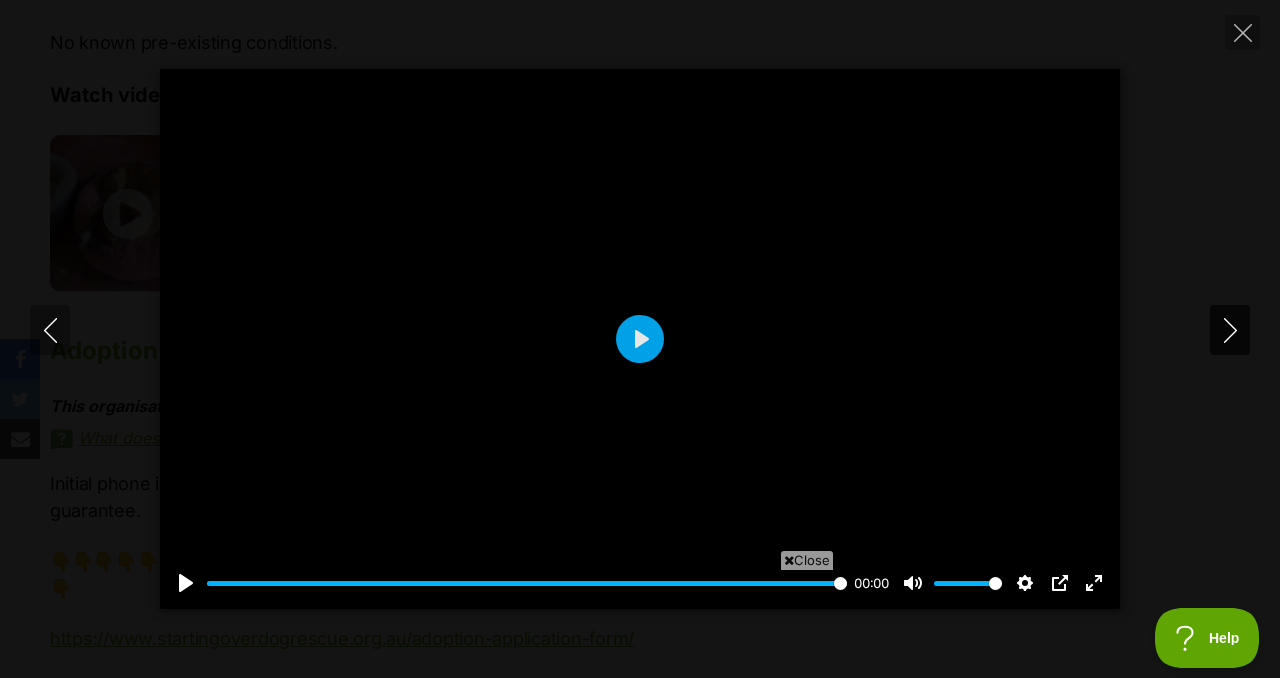 click at bounding box center (1230, 330) 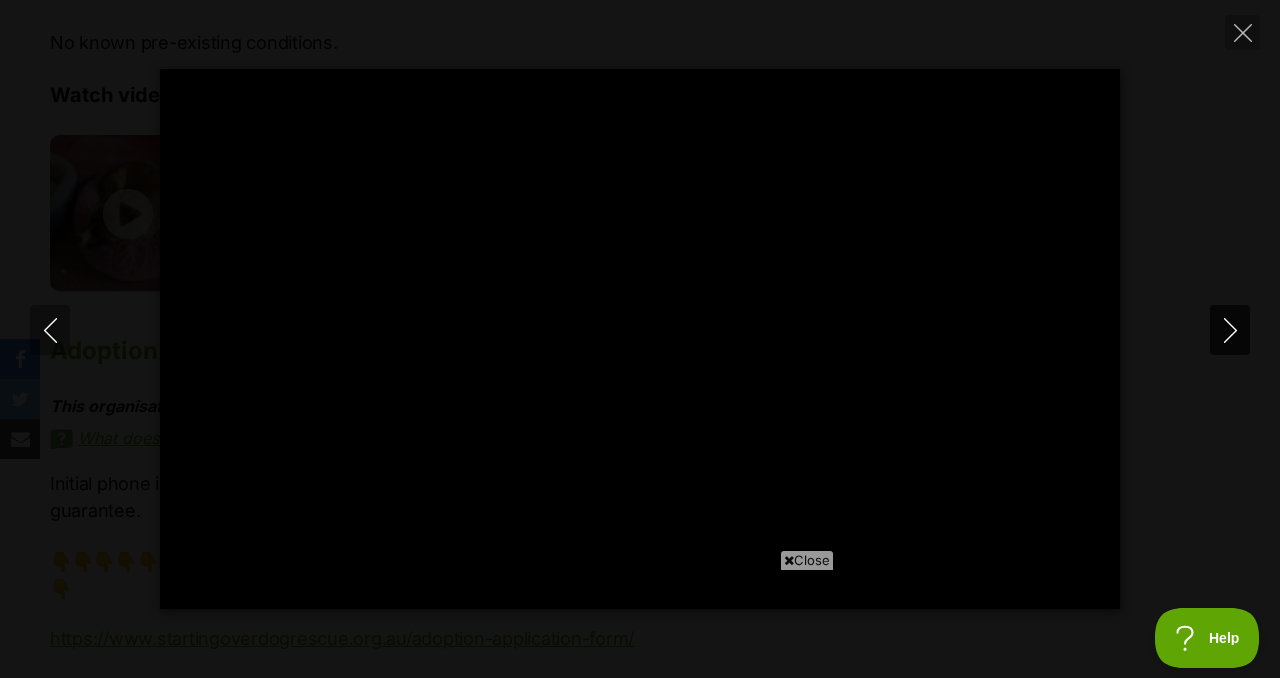 click 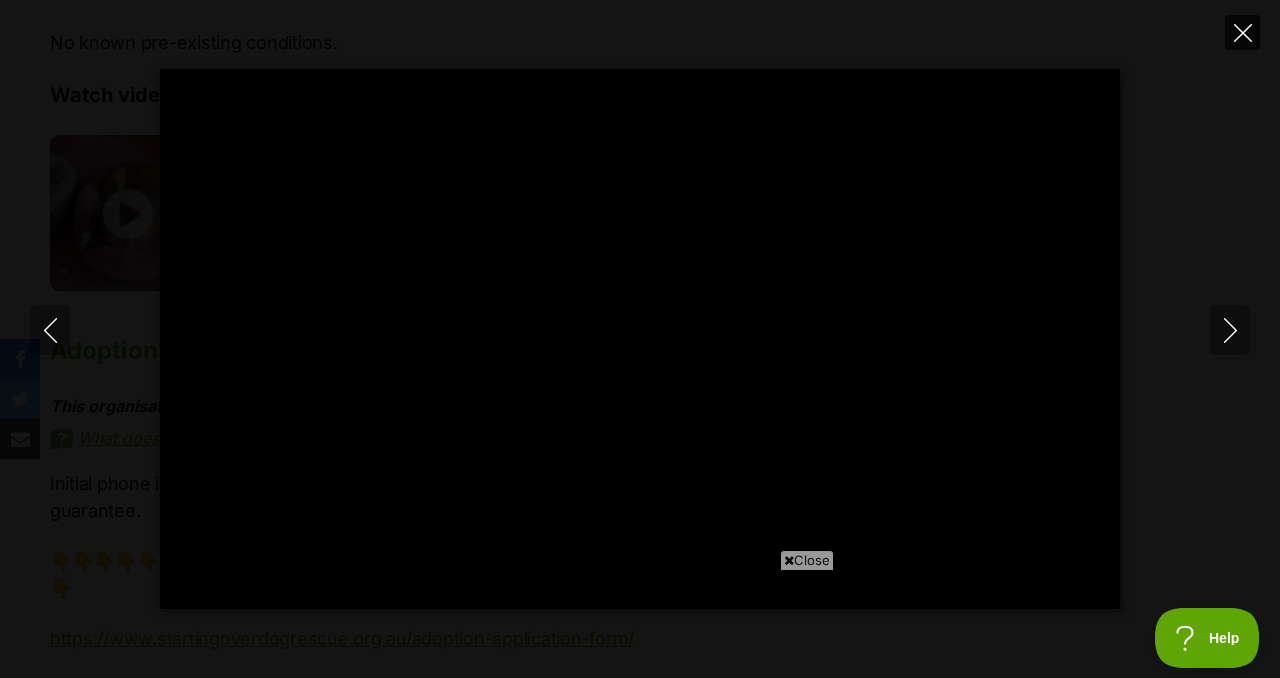 click 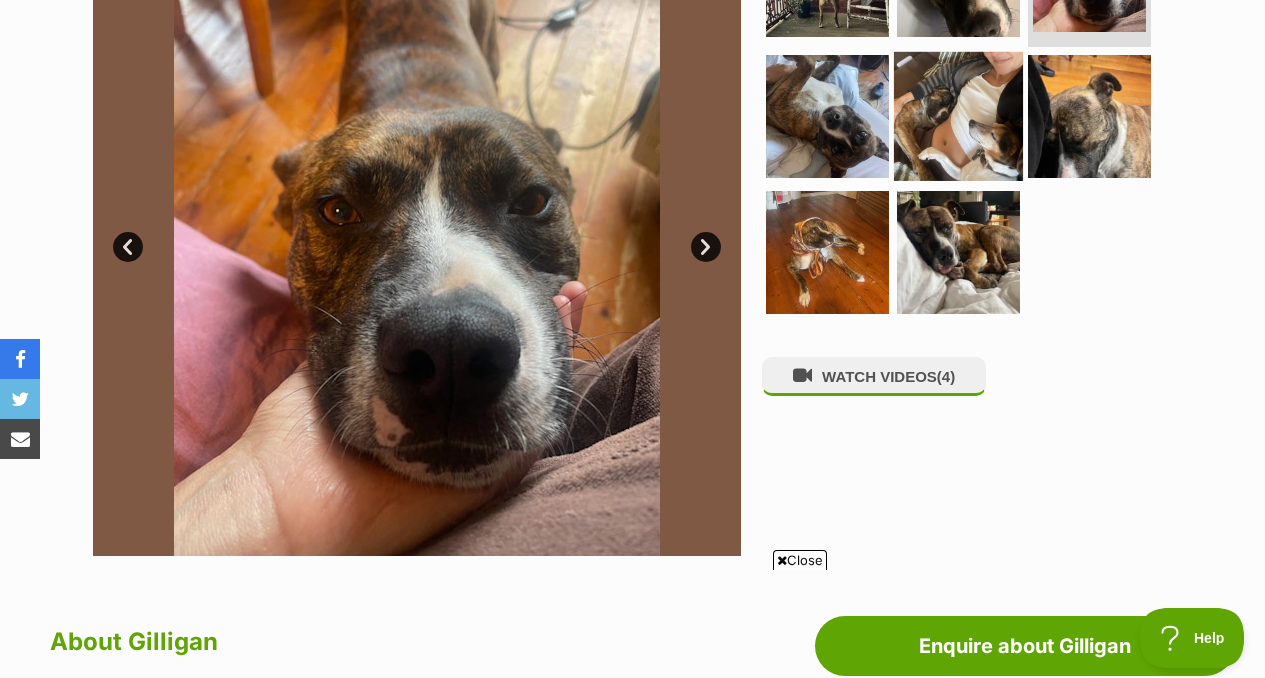 scroll, scrollTop: 511, scrollLeft: 0, axis: vertical 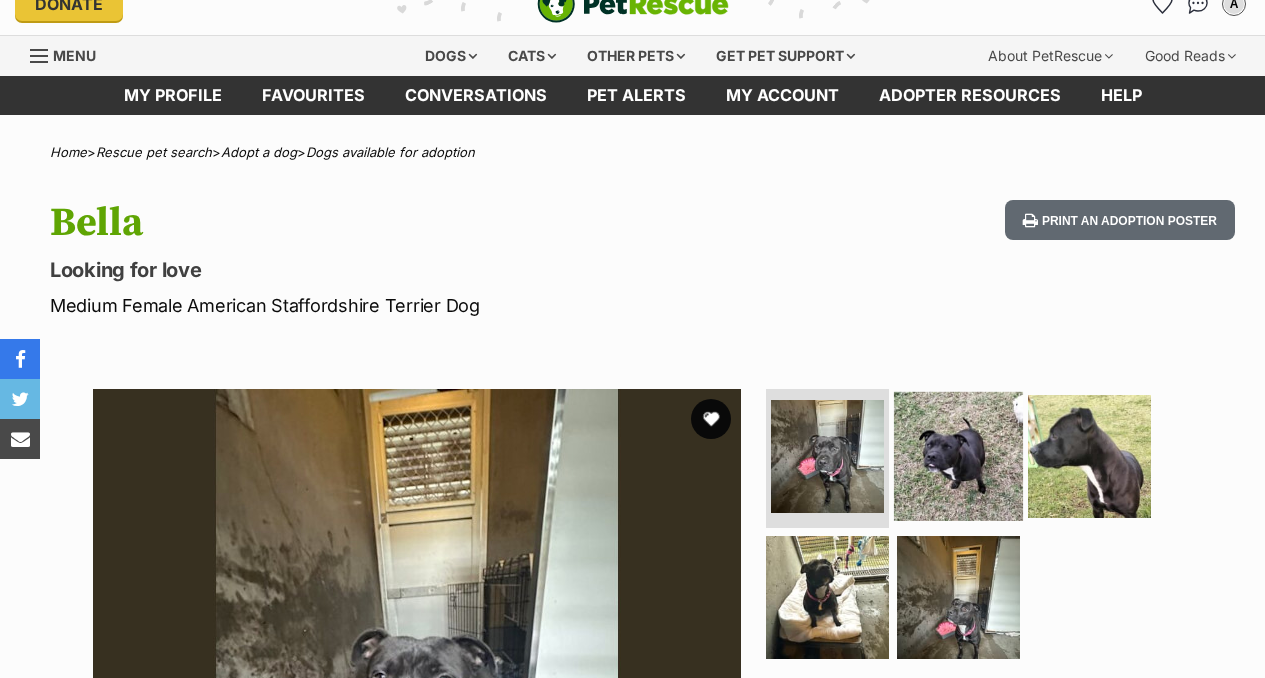 click at bounding box center [958, 455] 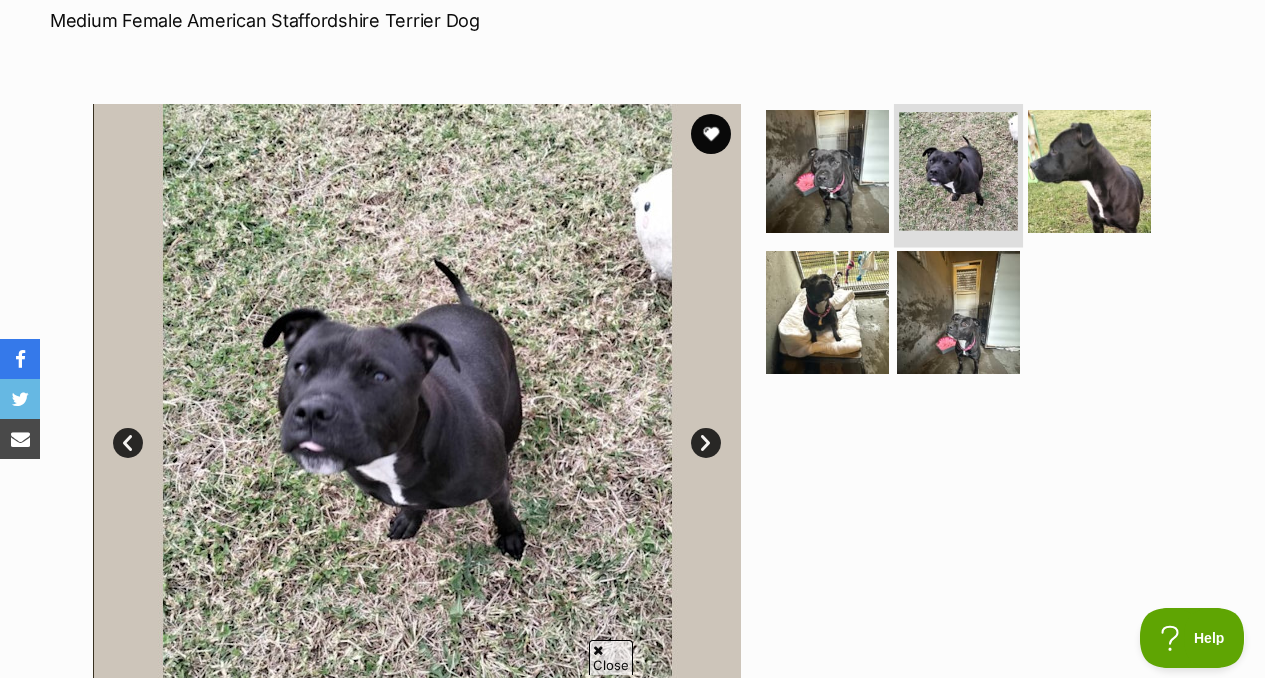 scroll, scrollTop: 0, scrollLeft: 0, axis: both 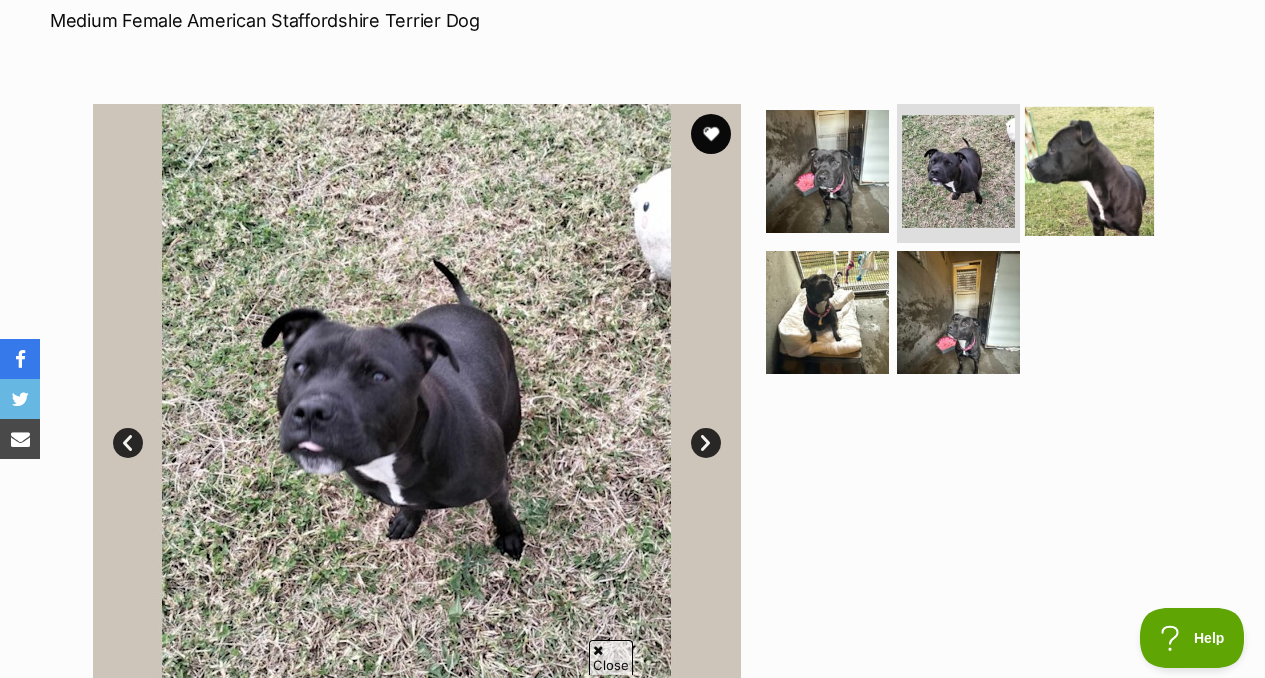 click at bounding box center [1089, 170] 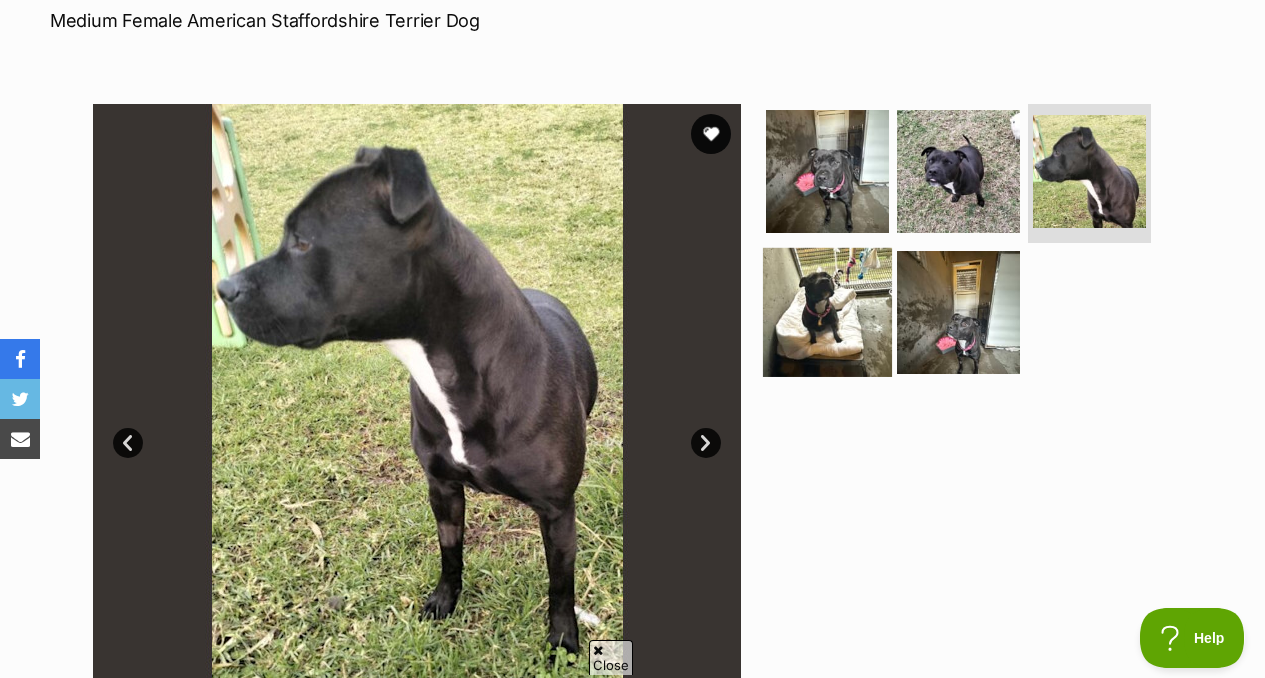 click at bounding box center [827, 312] 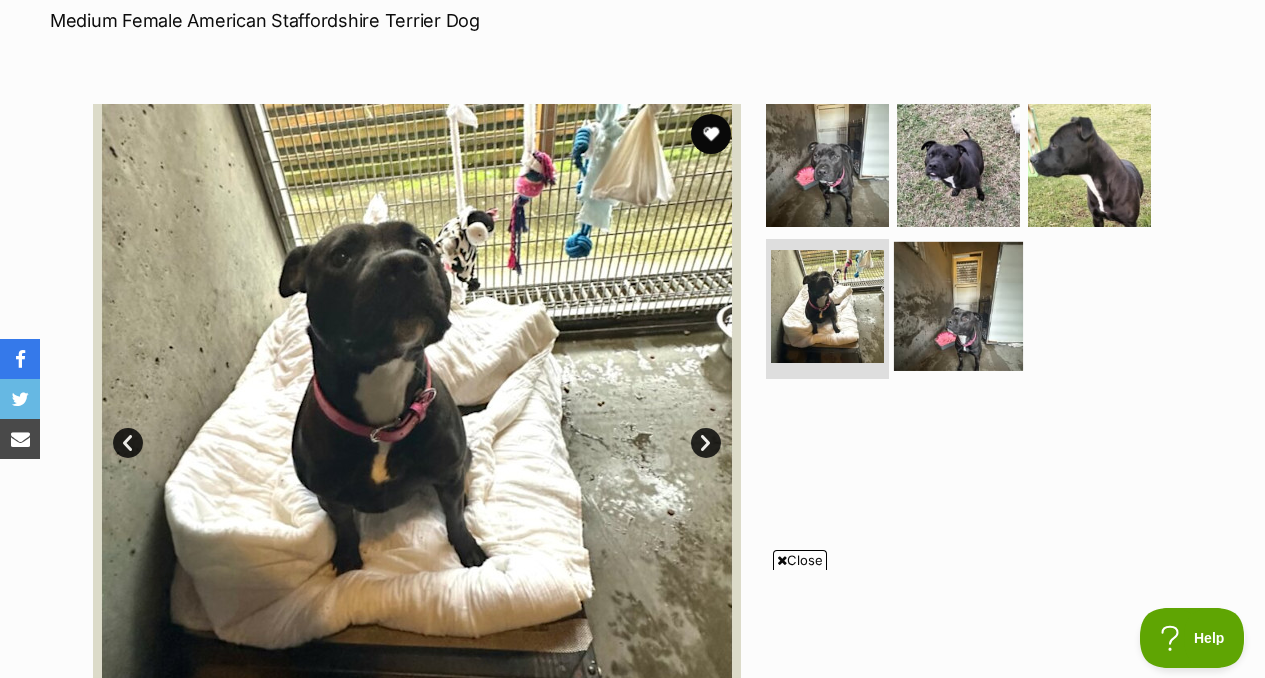 click at bounding box center (958, 306) 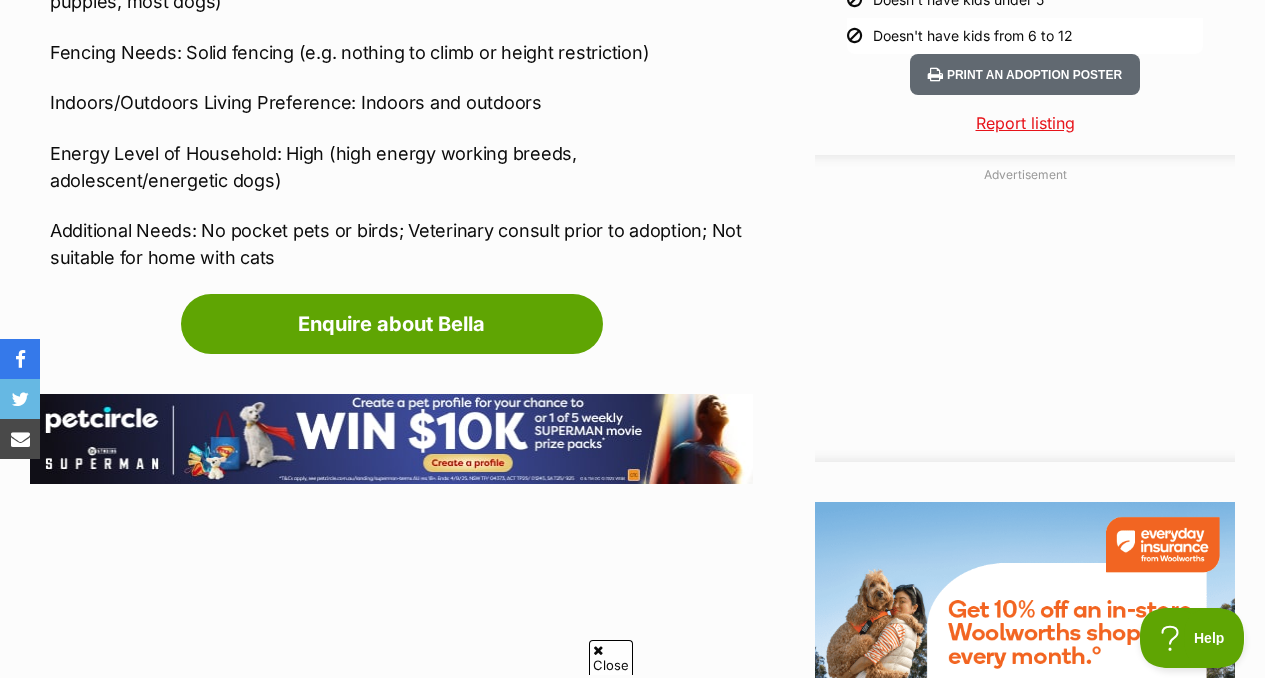 scroll, scrollTop: 0, scrollLeft: 0, axis: both 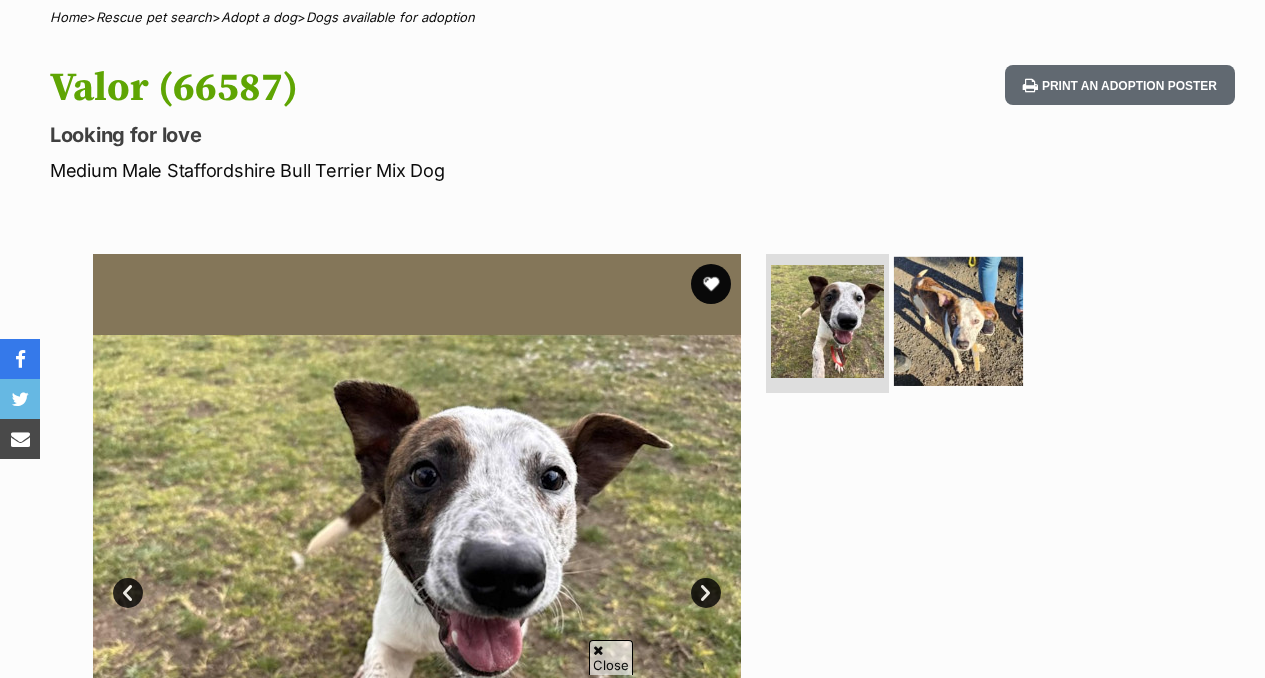 click at bounding box center (958, 320) 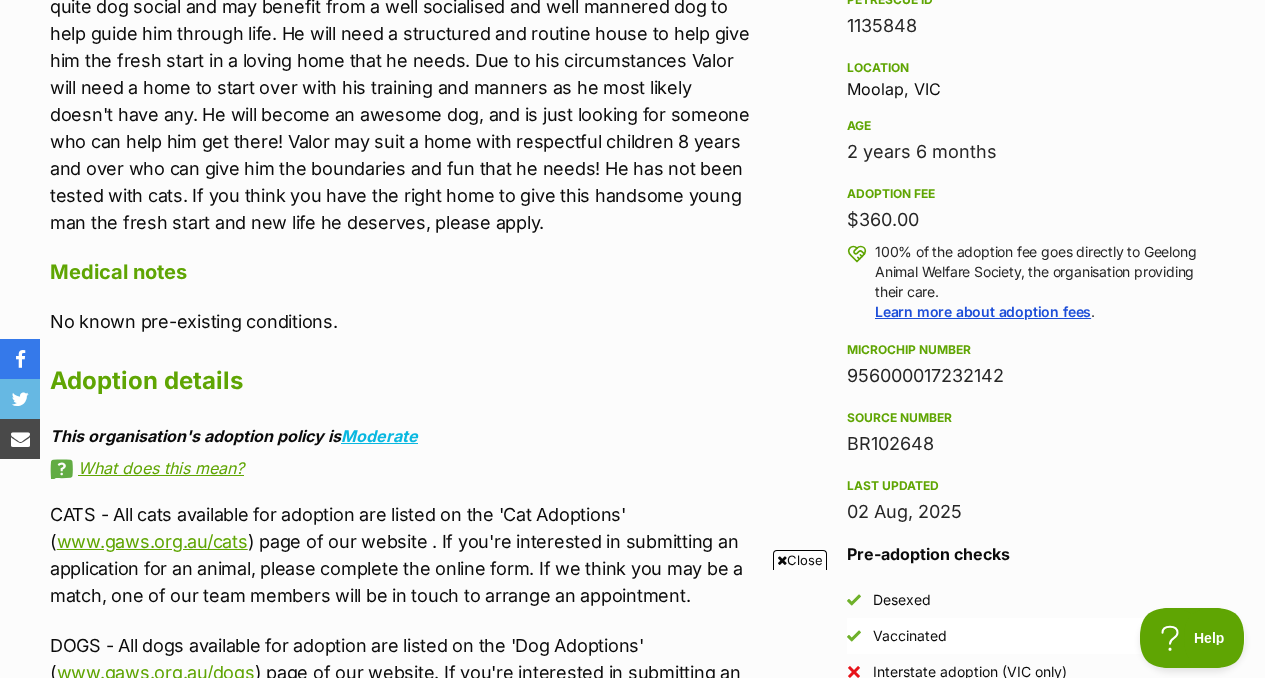 scroll, scrollTop: 1282, scrollLeft: 0, axis: vertical 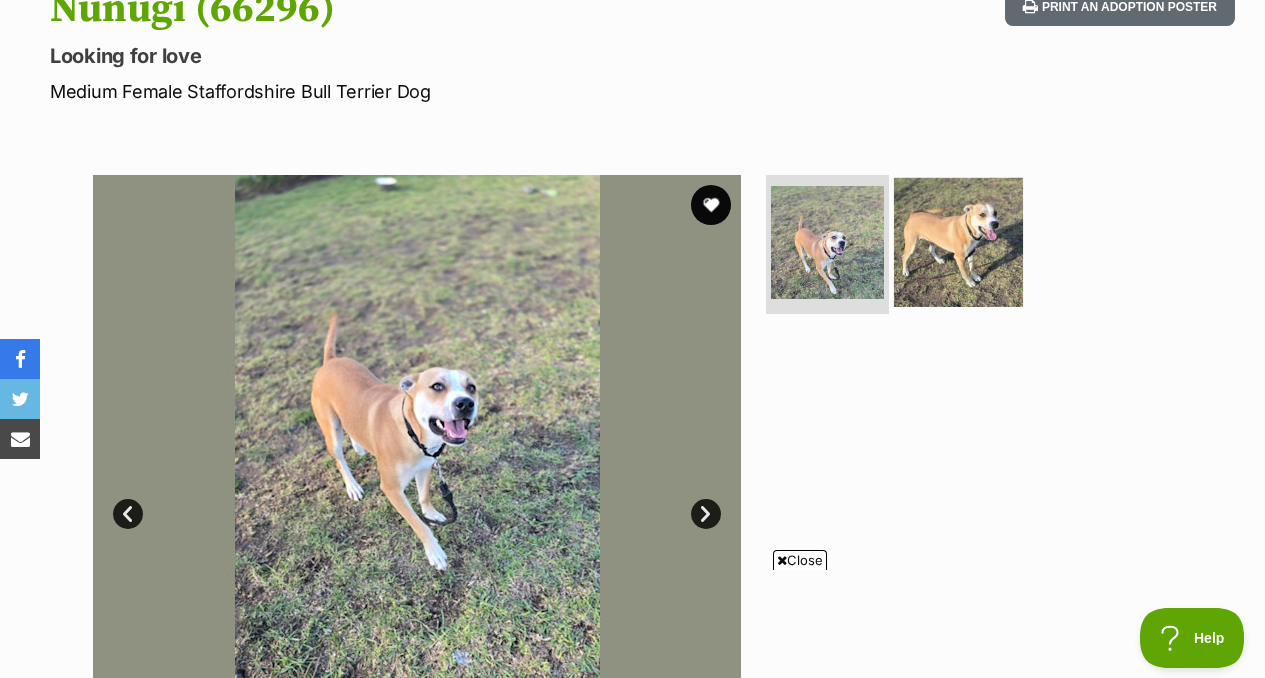 click at bounding box center (958, 241) 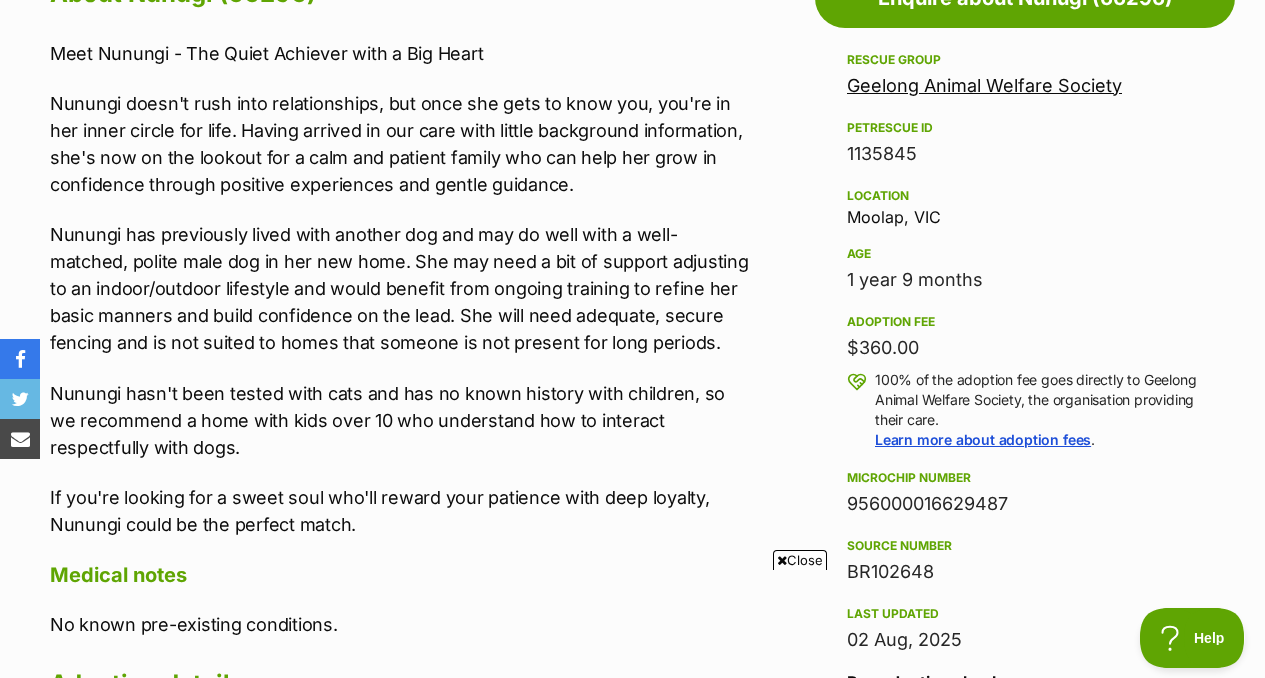 scroll, scrollTop: 1158, scrollLeft: 0, axis: vertical 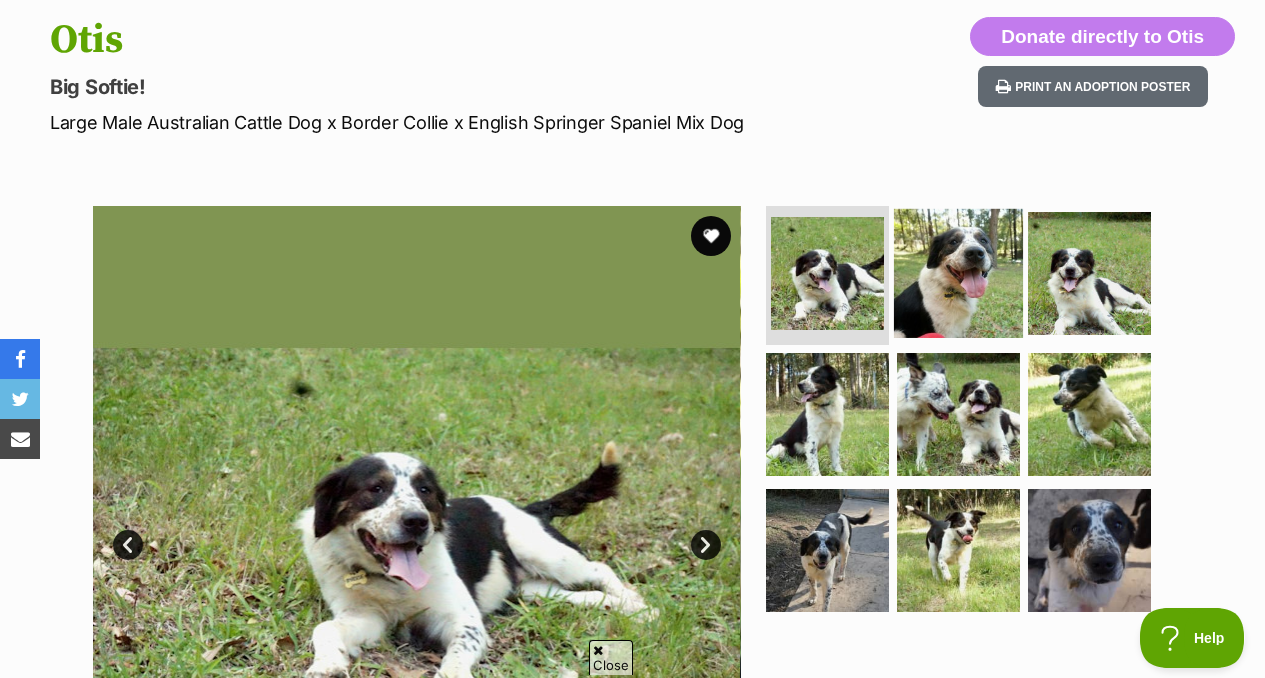 click at bounding box center (958, 272) 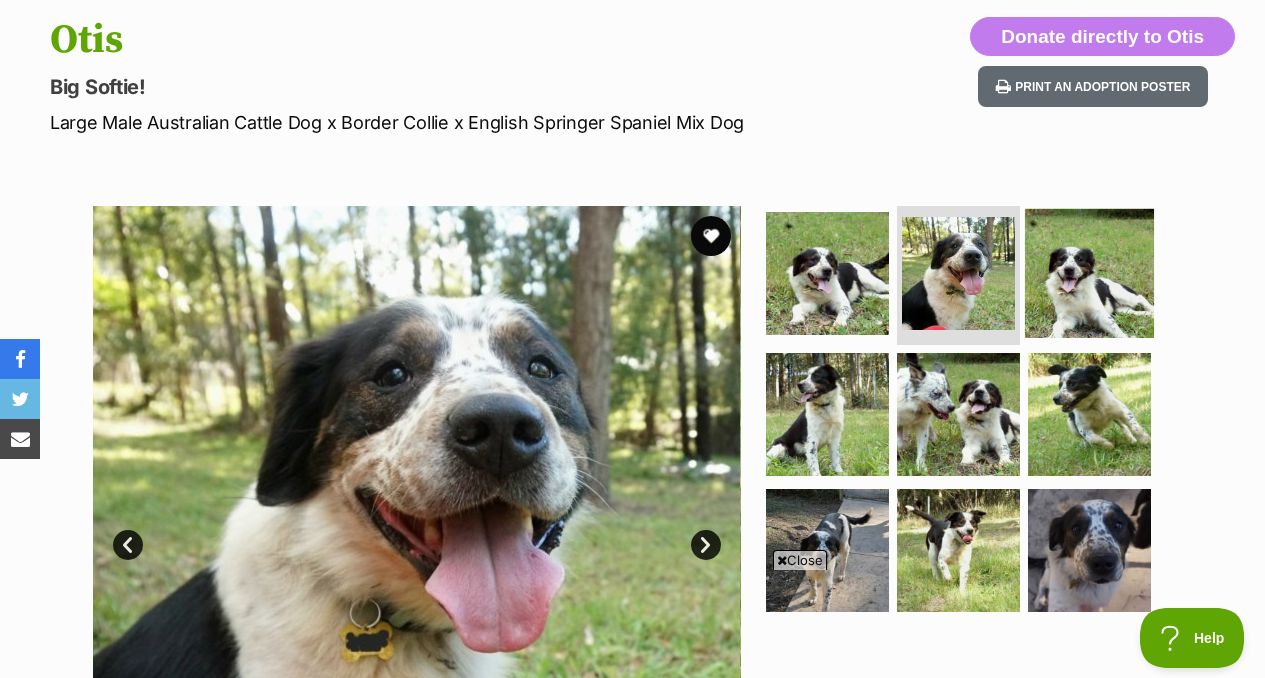 click at bounding box center (1089, 272) 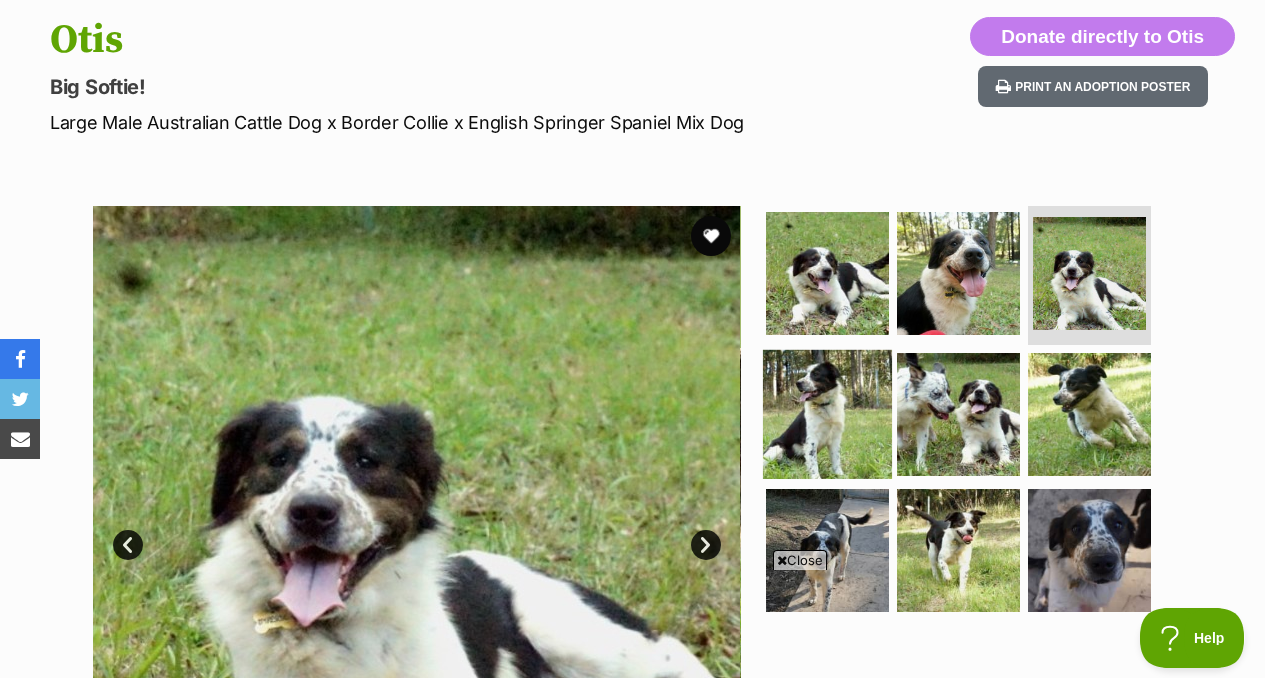 click at bounding box center [827, 414] 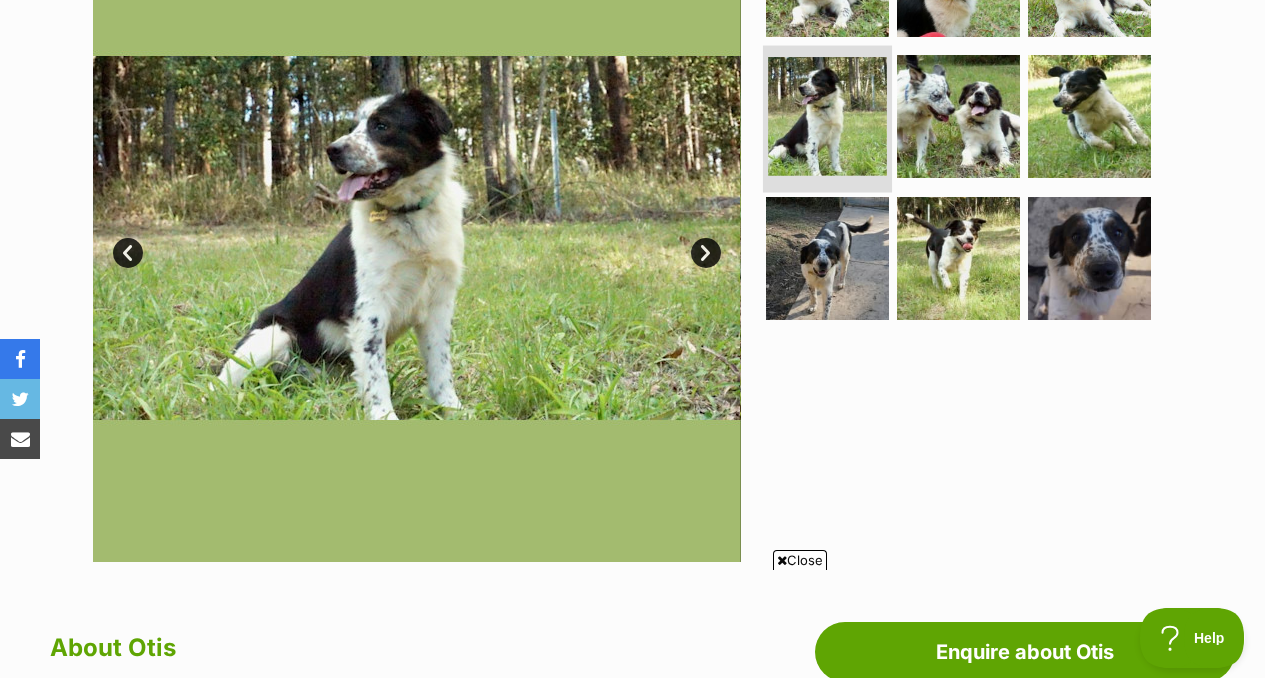 scroll, scrollTop: 503, scrollLeft: 0, axis: vertical 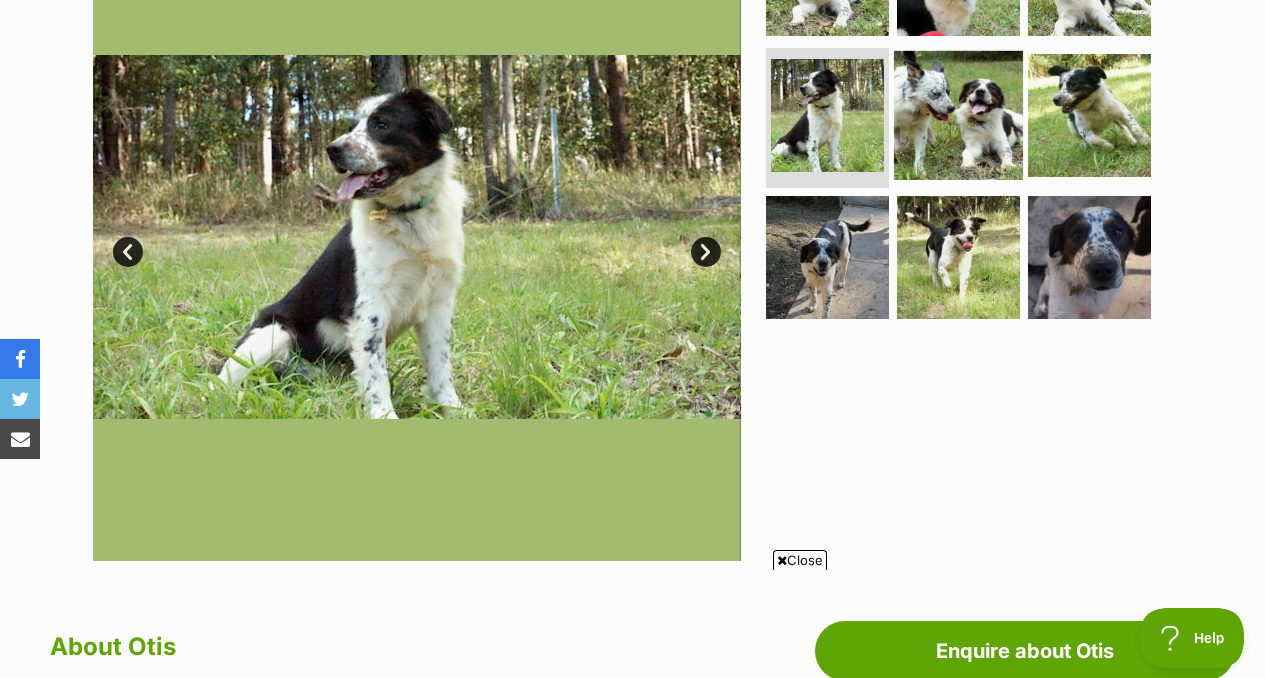 click at bounding box center (958, 115) 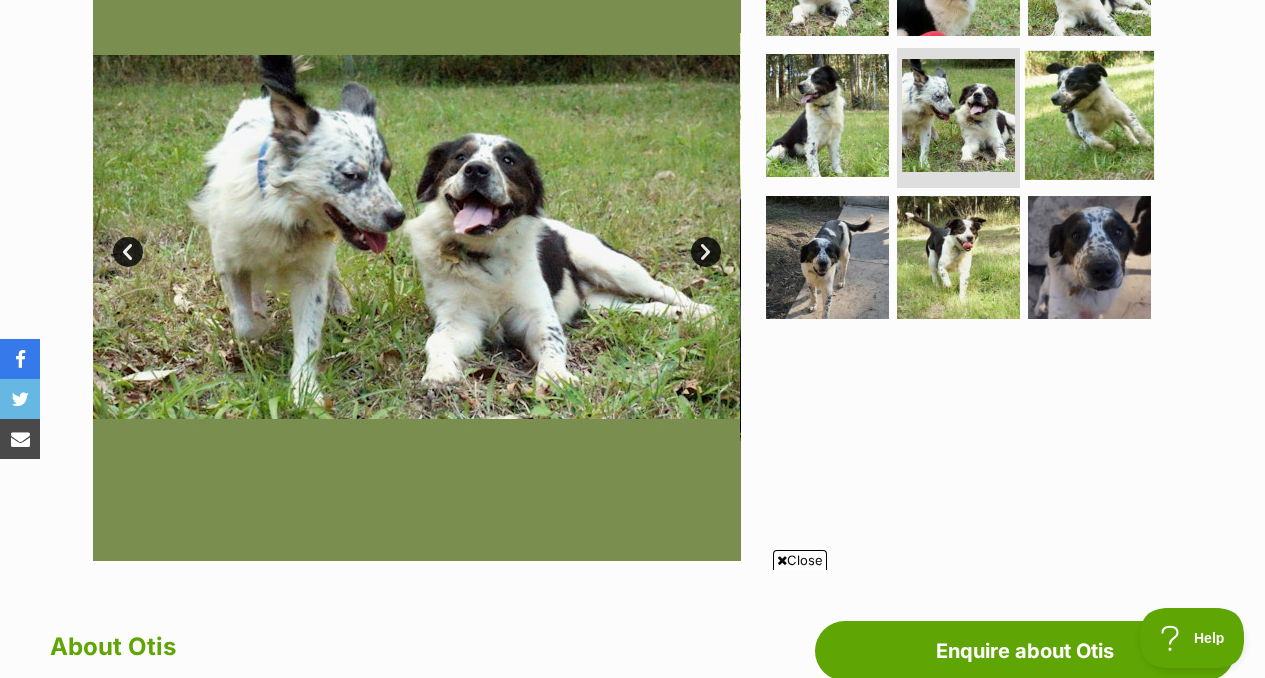 click at bounding box center [1089, 115] 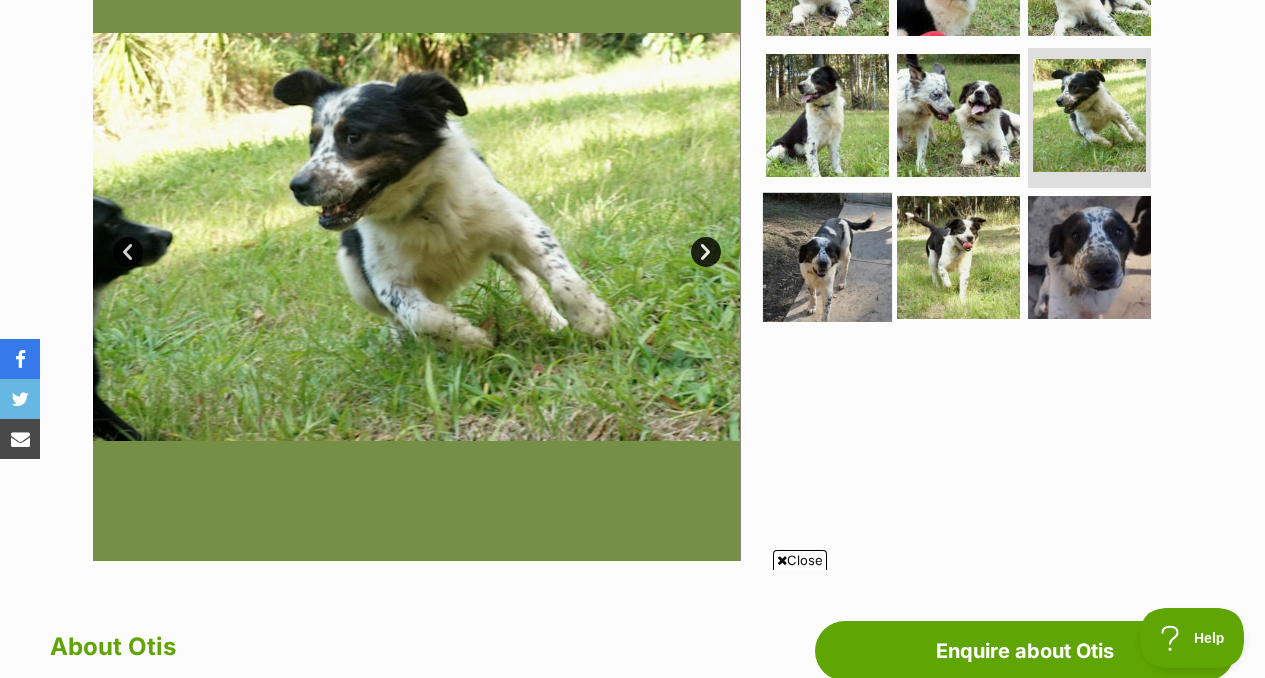 click at bounding box center [827, 257] 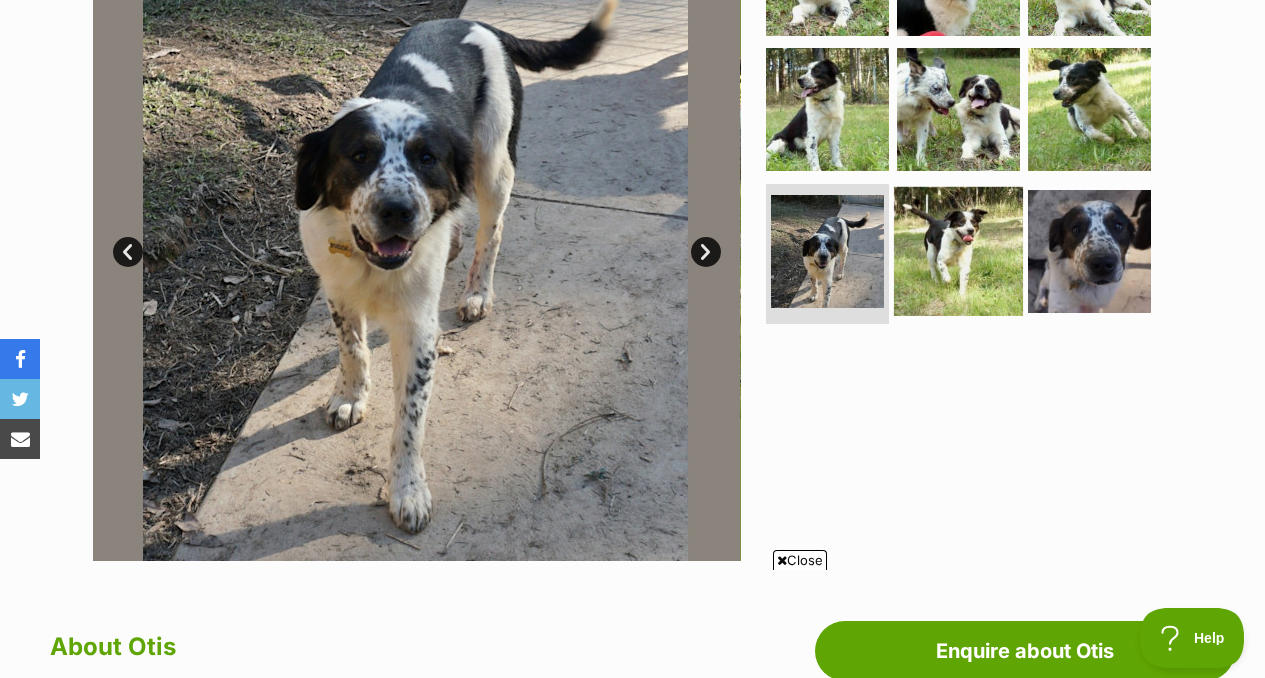 click at bounding box center [958, 251] 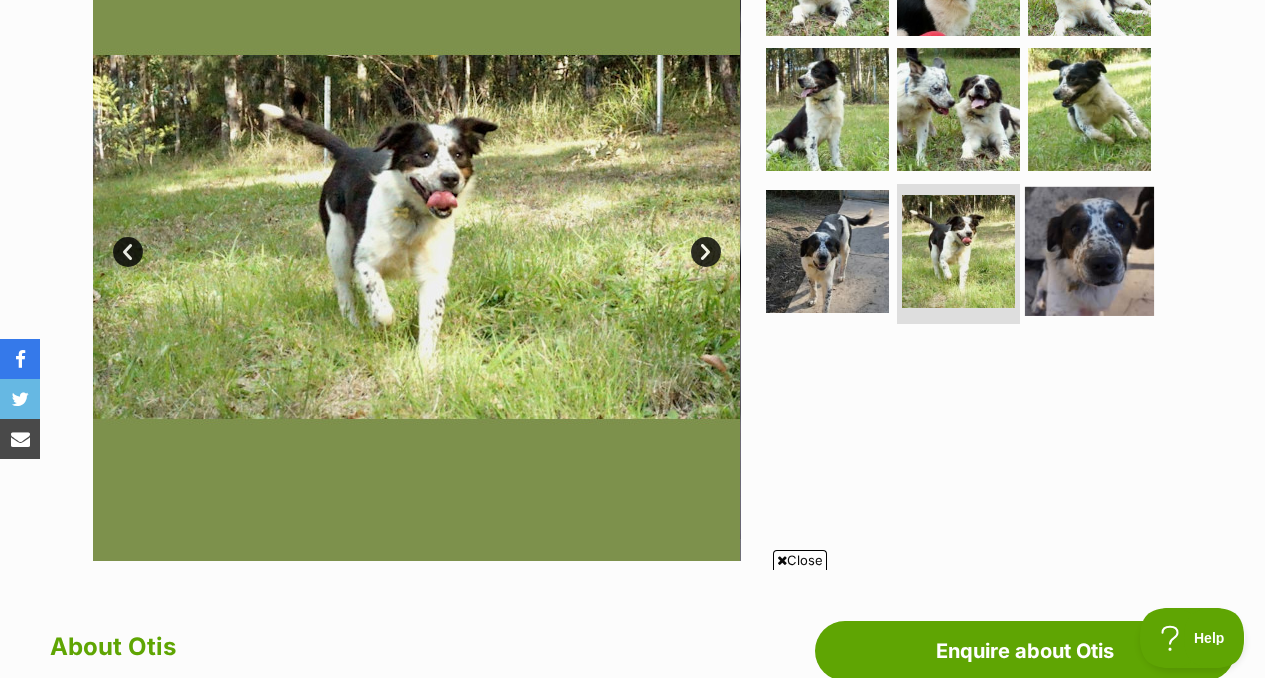 click at bounding box center [1089, 251] 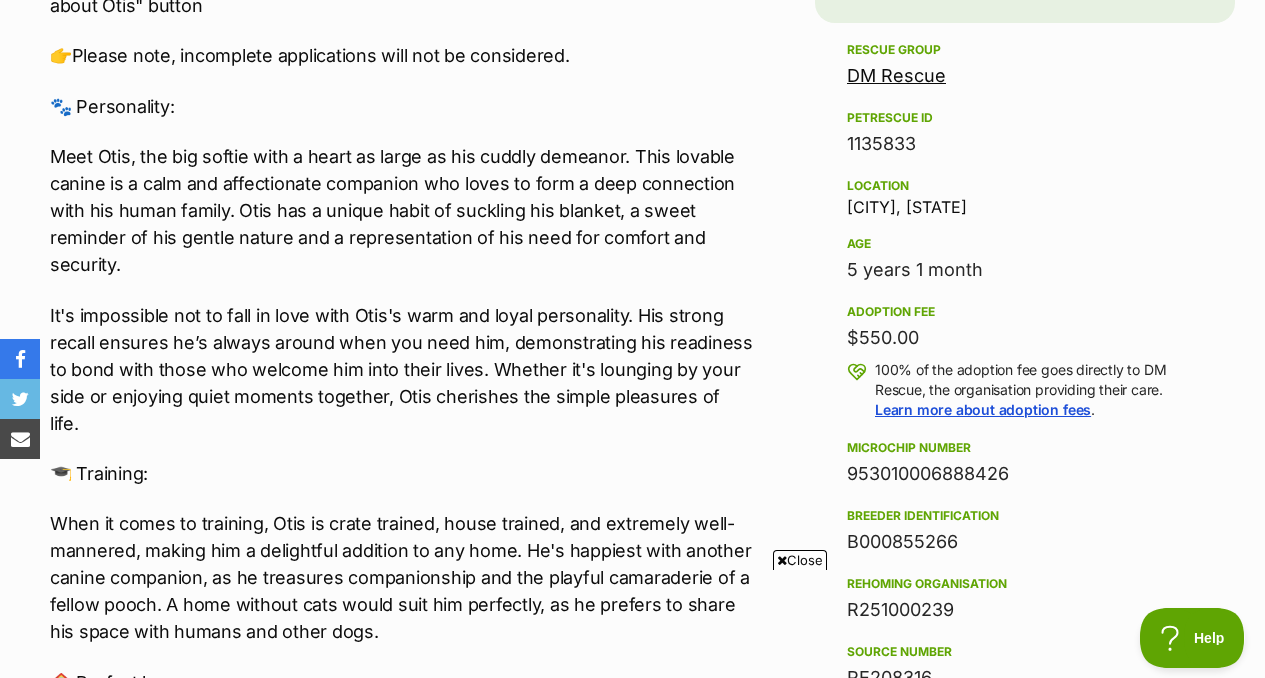 scroll, scrollTop: 1272, scrollLeft: 0, axis: vertical 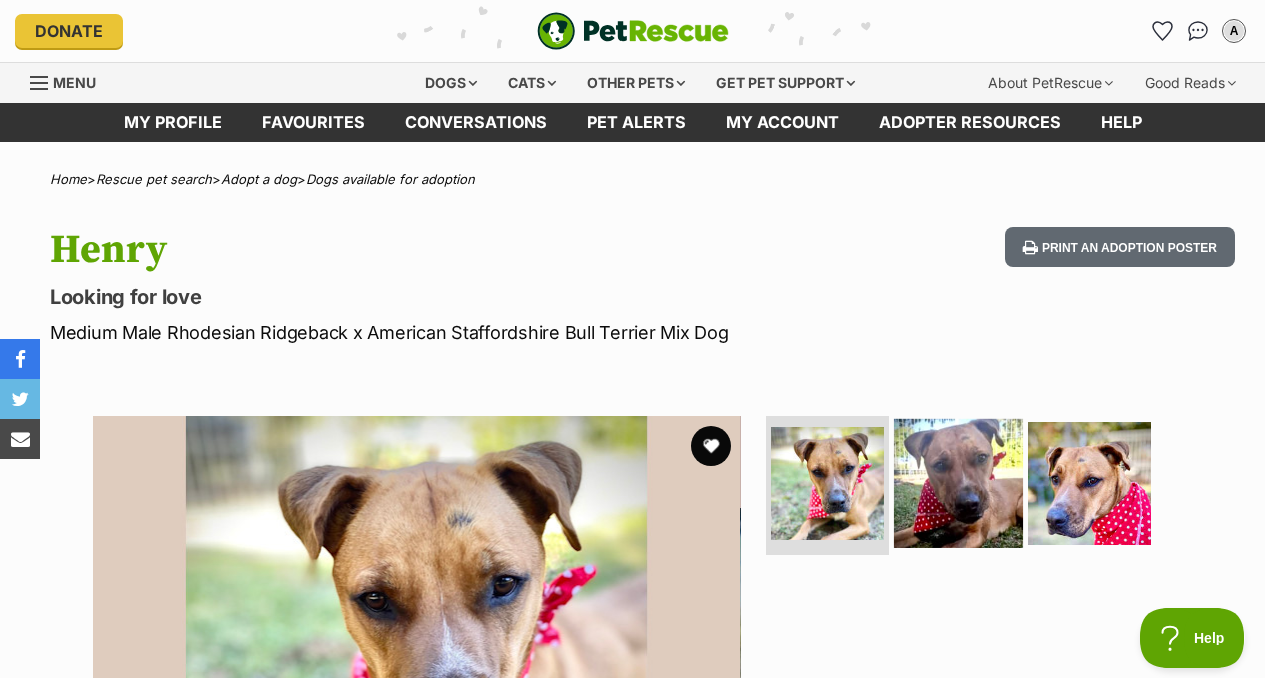 click at bounding box center (958, 482) 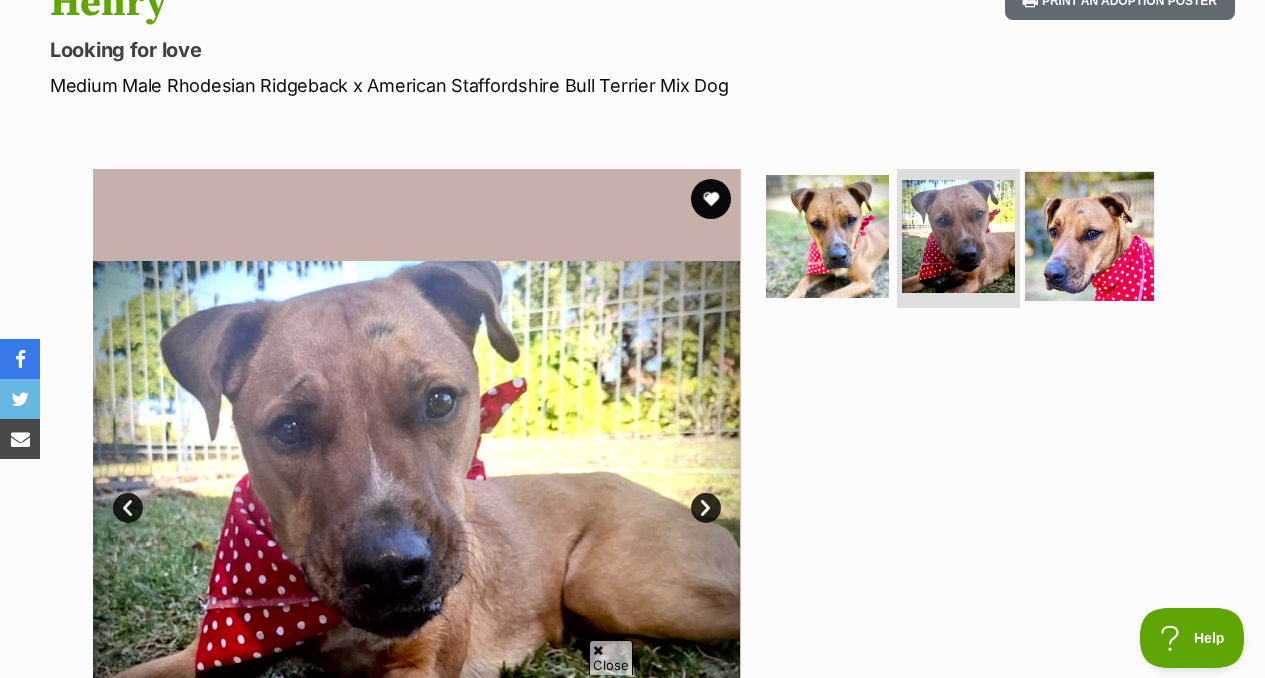 scroll, scrollTop: 0, scrollLeft: 0, axis: both 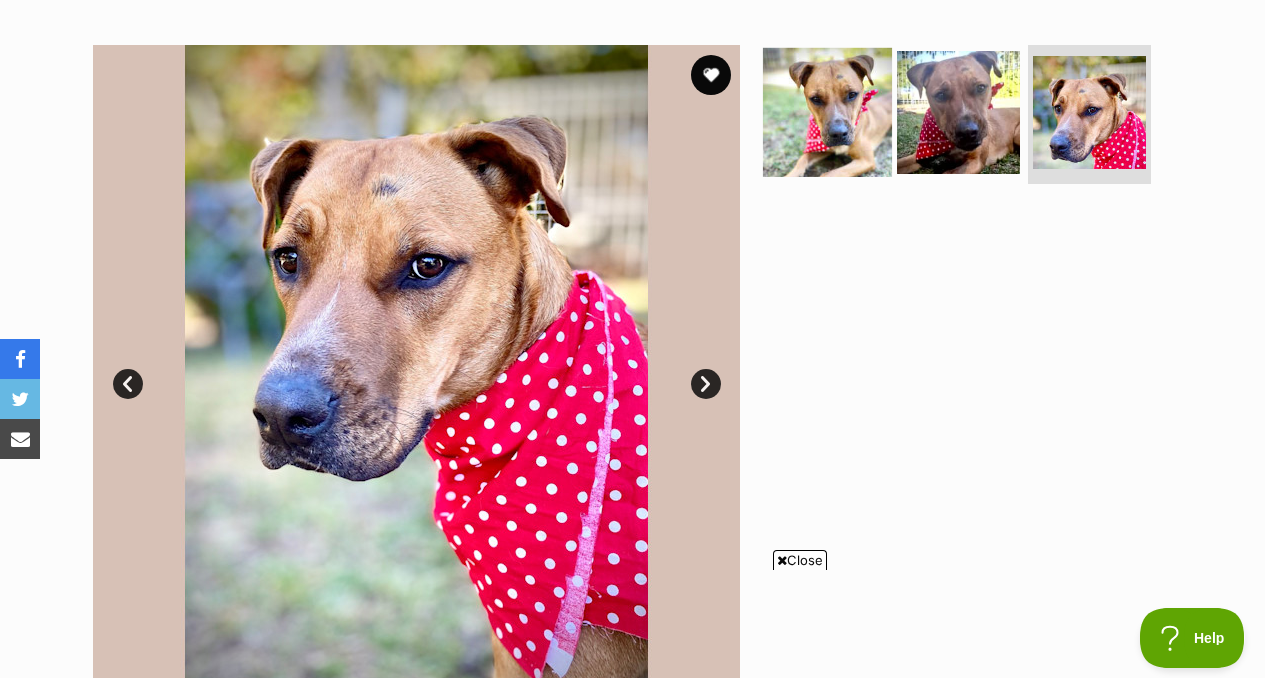 click at bounding box center (827, 111) 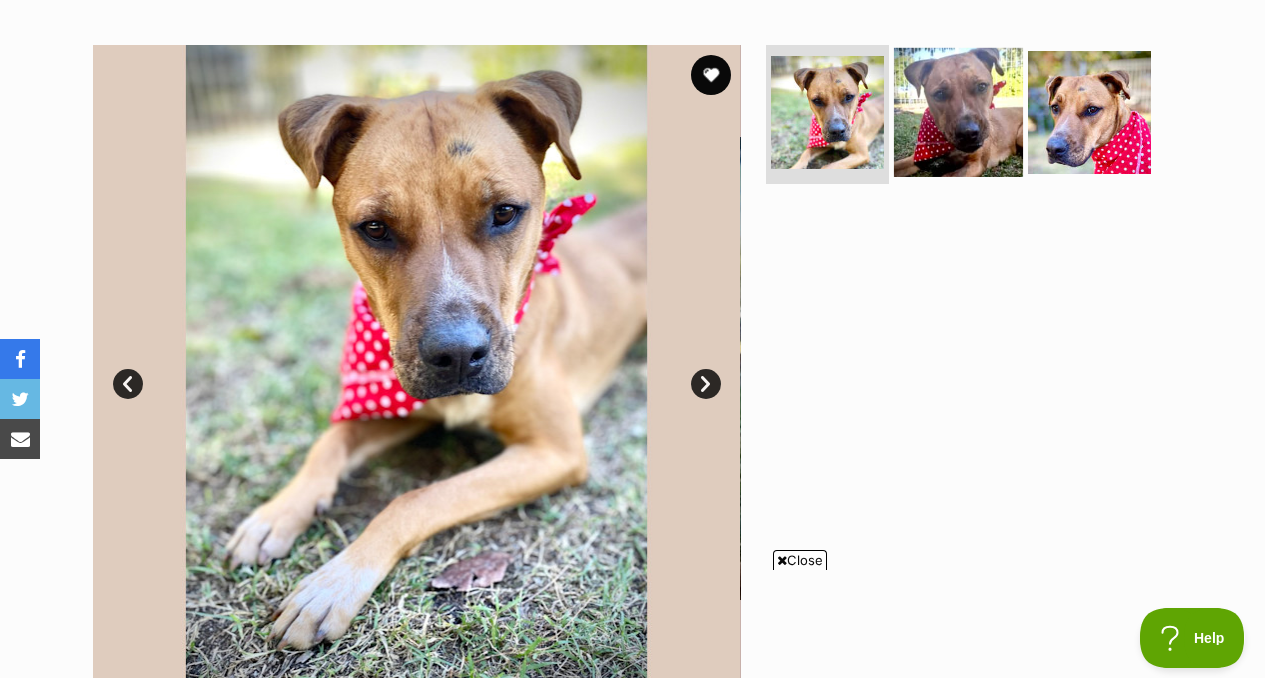 click at bounding box center (958, 111) 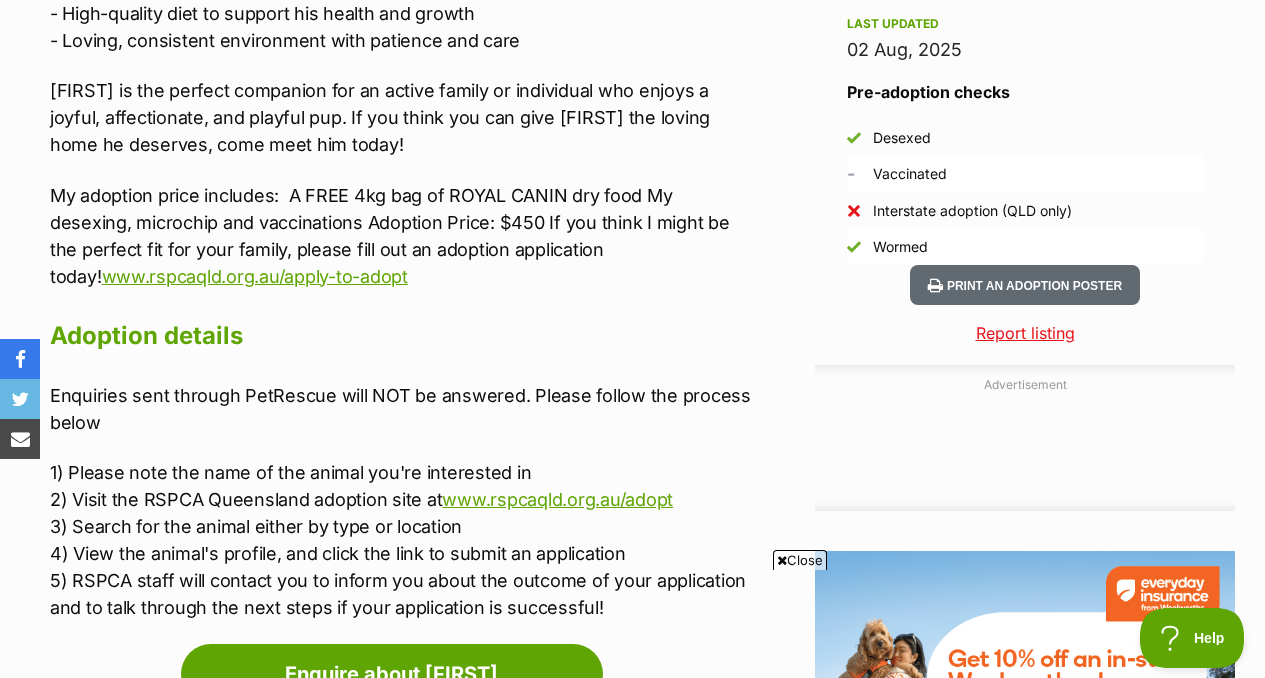 scroll, scrollTop: 1940, scrollLeft: 0, axis: vertical 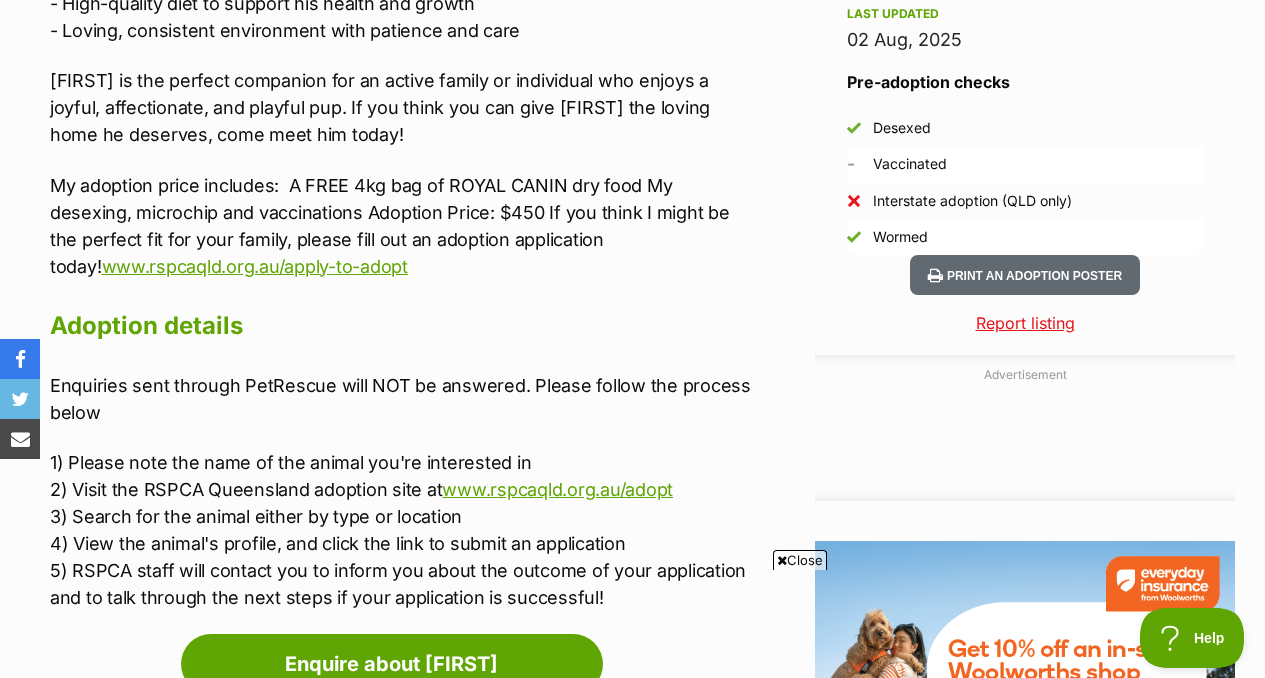 click on "**Meet Henry!** 🐾
Age: 1 Year Old
Breed:Rhodesian Ridgeback Mix
- Full-body wiggle! This adorable guy is a bundle of joy who loves everyone he meets-prepare for a full-body tail wag and lots of enthusiasm!
- Sociable & fun-loving: Henry is an easygoing, happy-go-lucky pup who adores people and dogs alike. He's eager to be everyone's new best friend!
- Indoor & outdoor pup: Used to living indoors and sleeping on his owner's bed, Henry enjoys car rides, daily walks, and outdoor play.
- Playful & lively: He's full of energy, loves playing tug, and has a lively play style with other dogs. A meet & greet is recommended to ensure a good match with any potential canine buddies.
- Loving & affectionate: Despite his lively nature, Henry is a sweet boy who thrives on love, patience, and consistency.
- Health & care: Currently a little underweight, but with a stable home, quality diet, and lots of love, he'll be back to his ideal weight in no time!
Requirements:" at bounding box center (401, -232) 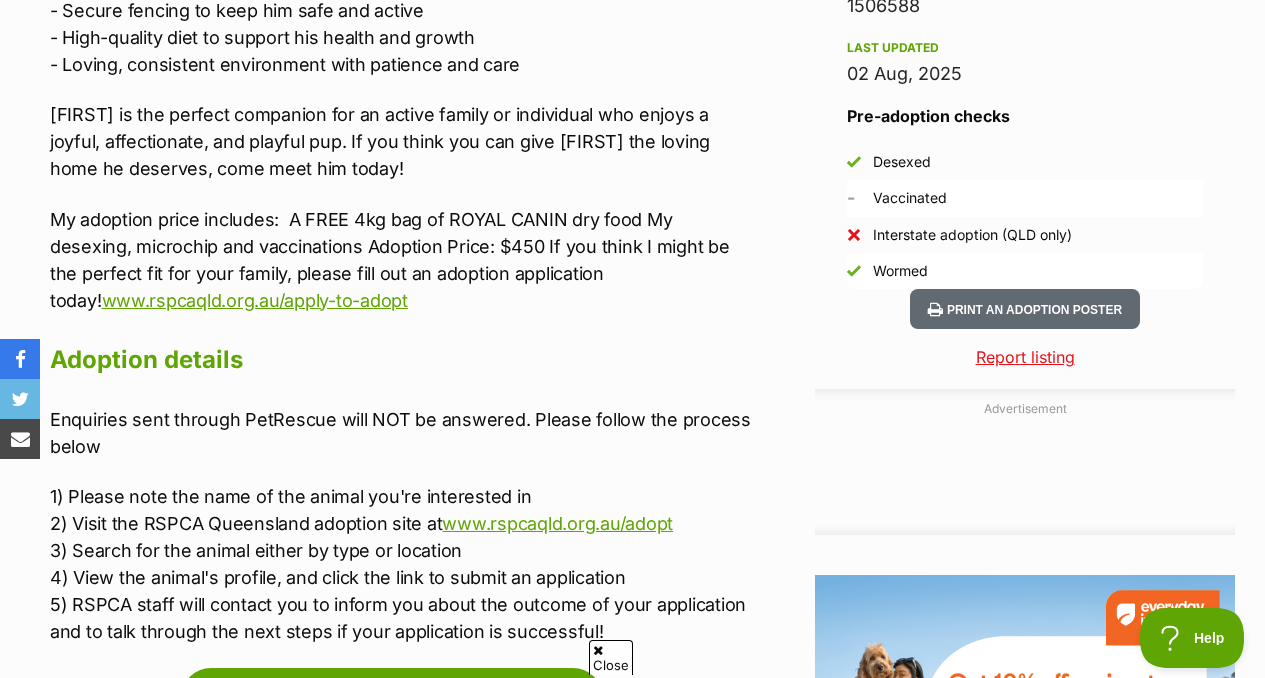 scroll, scrollTop: 0, scrollLeft: 0, axis: both 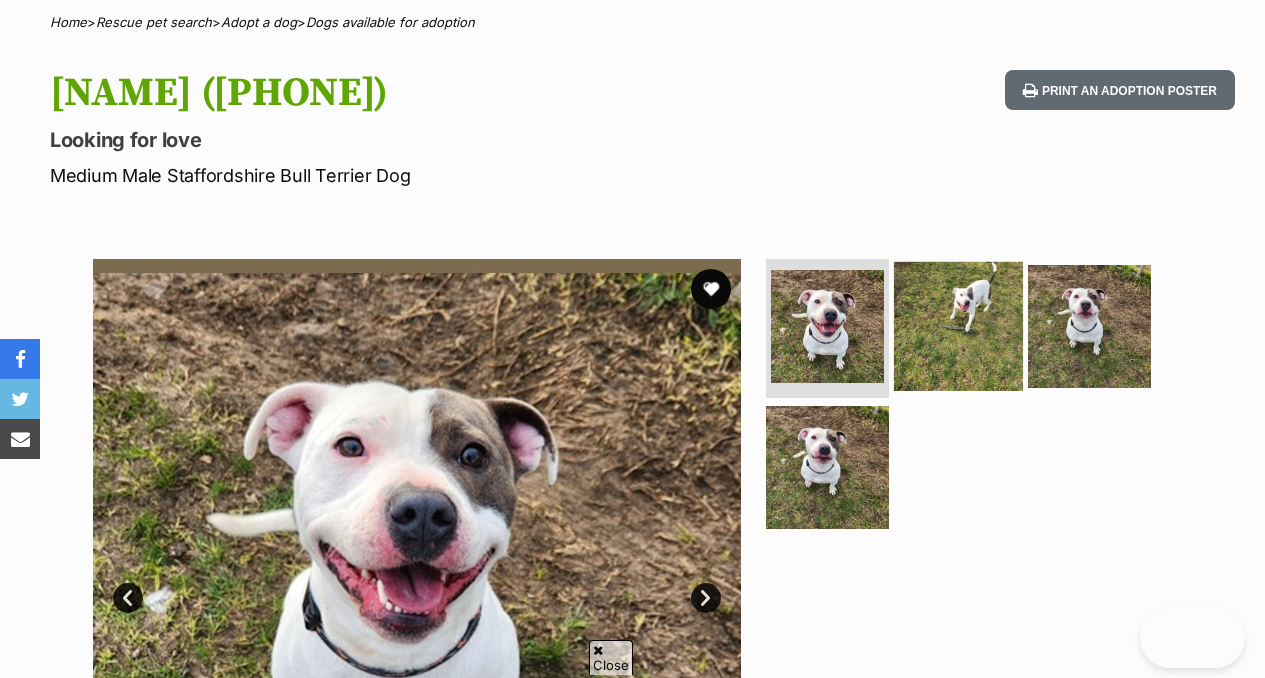 click at bounding box center [958, 325] 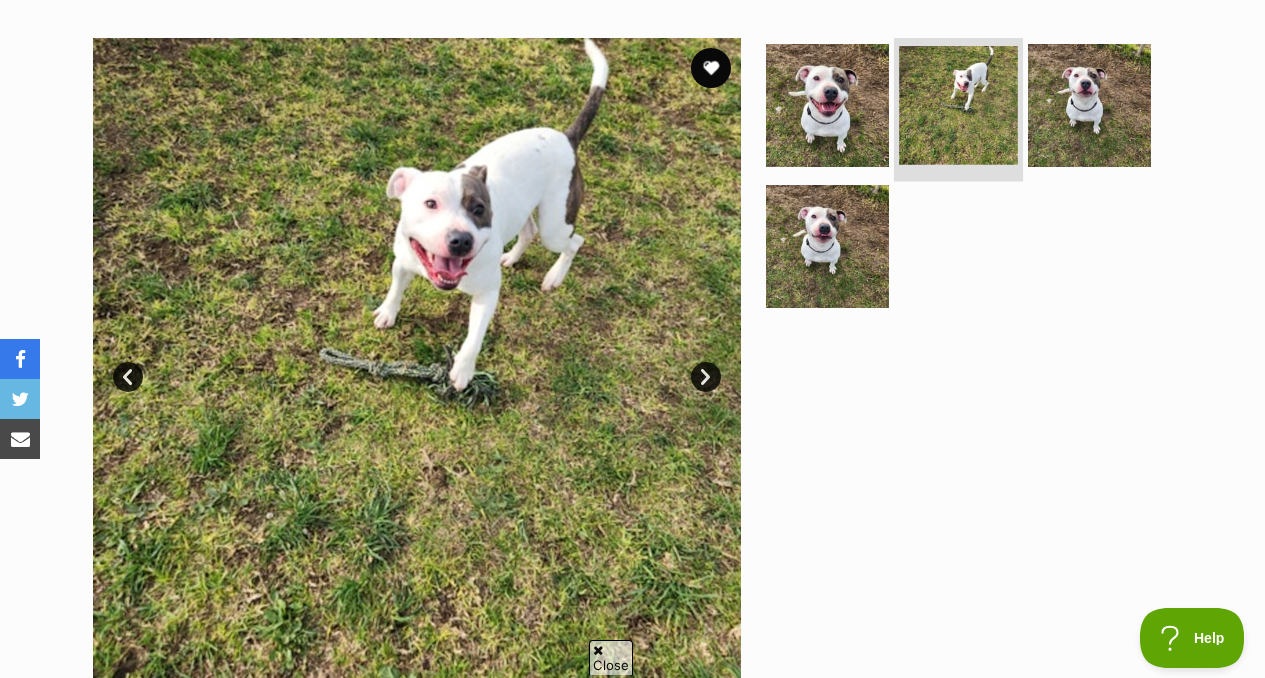 scroll, scrollTop: 379, scrollLeft: 0, axis: vertical 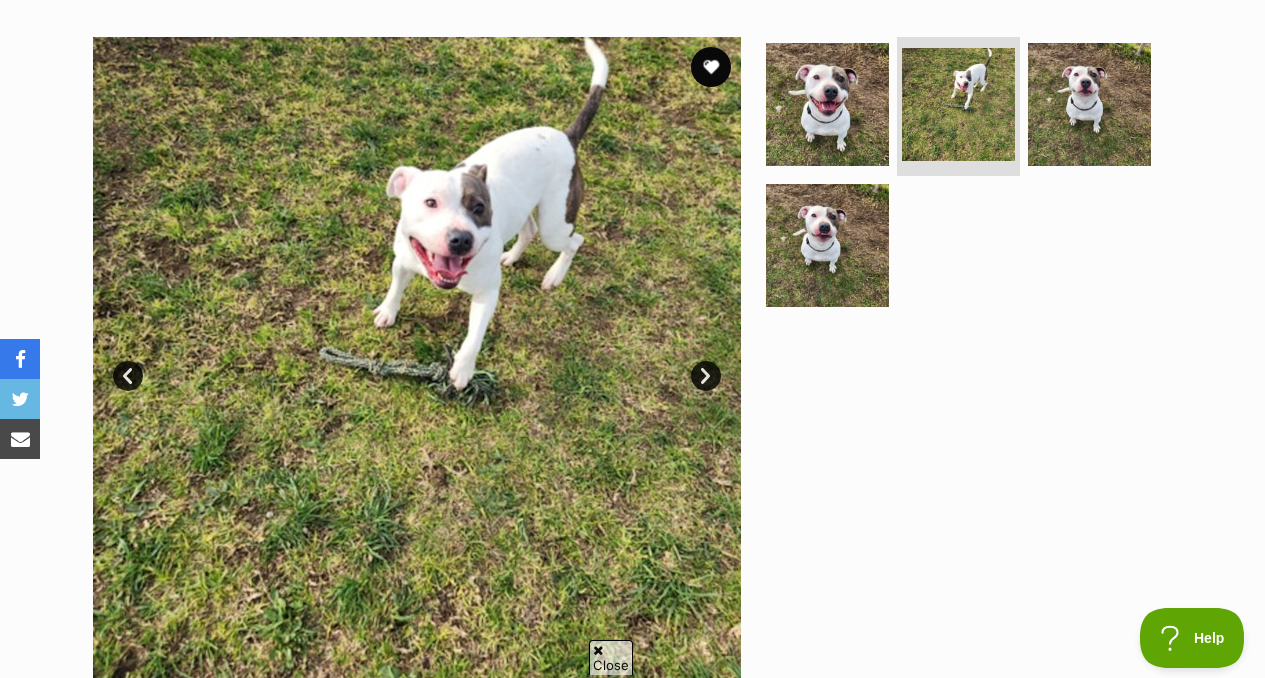 click at bounding box center [967, 179] 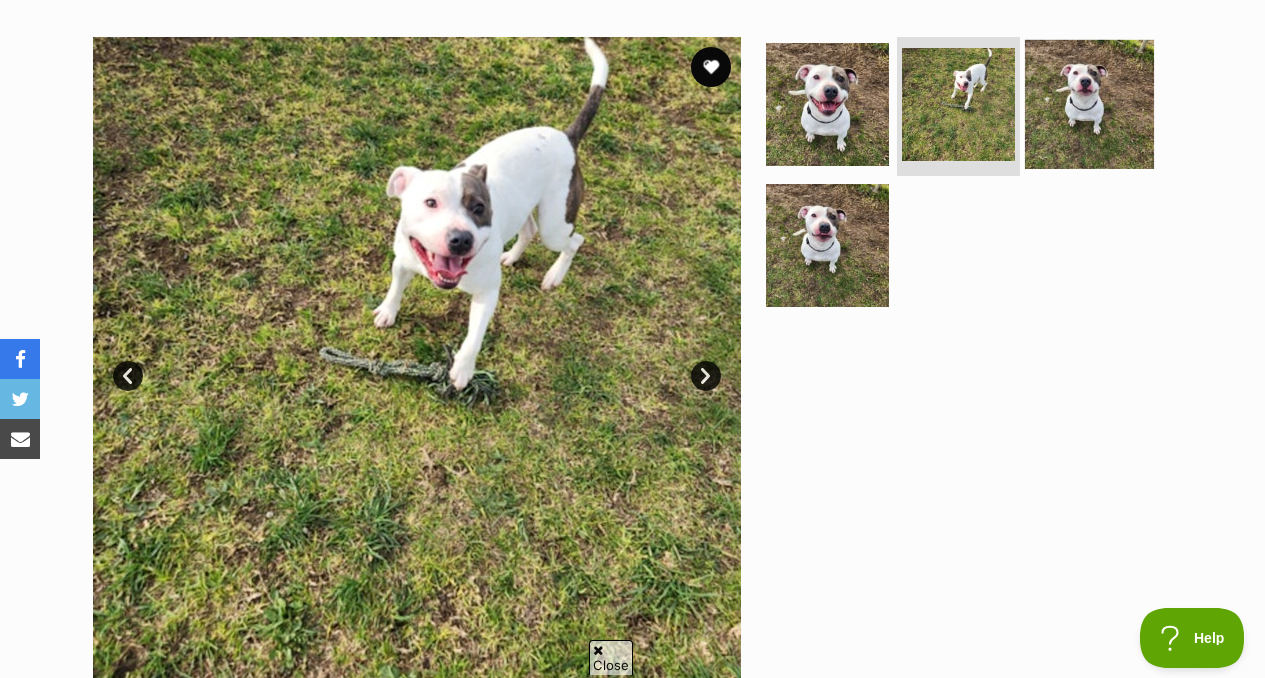 click at bounding box center (1089, 103) 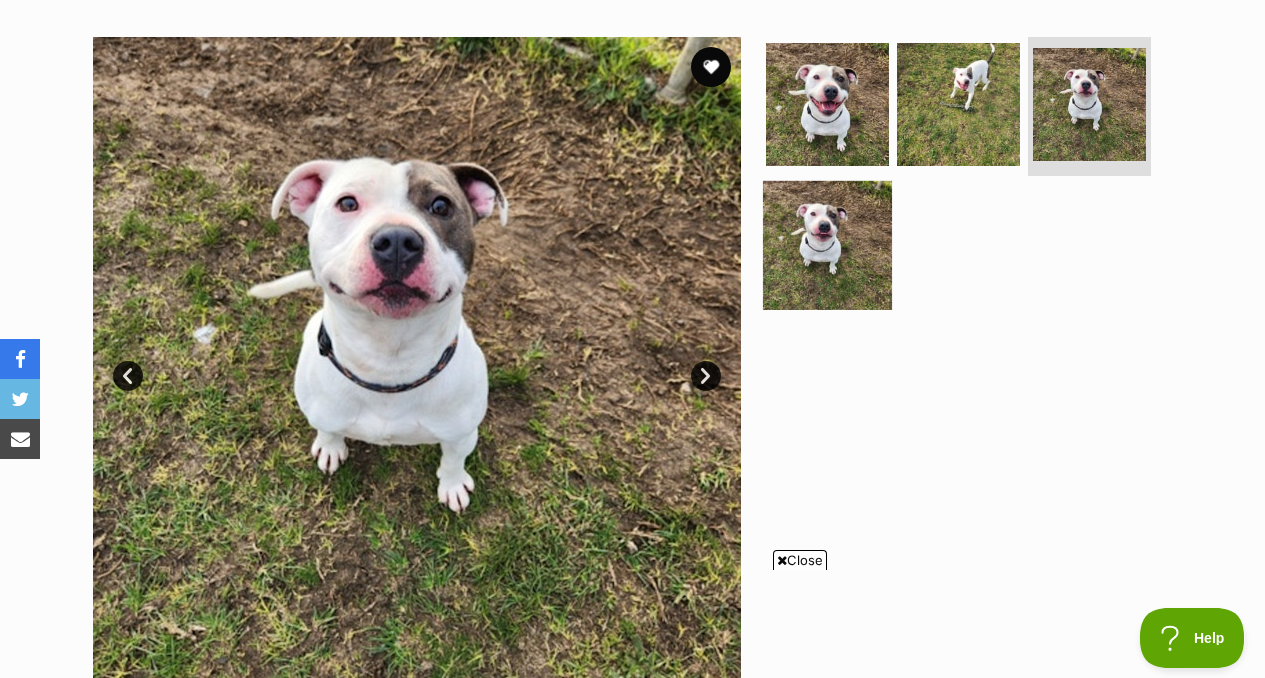 scroll, scrollTop: 0, scrollLeft: 0, axis: both 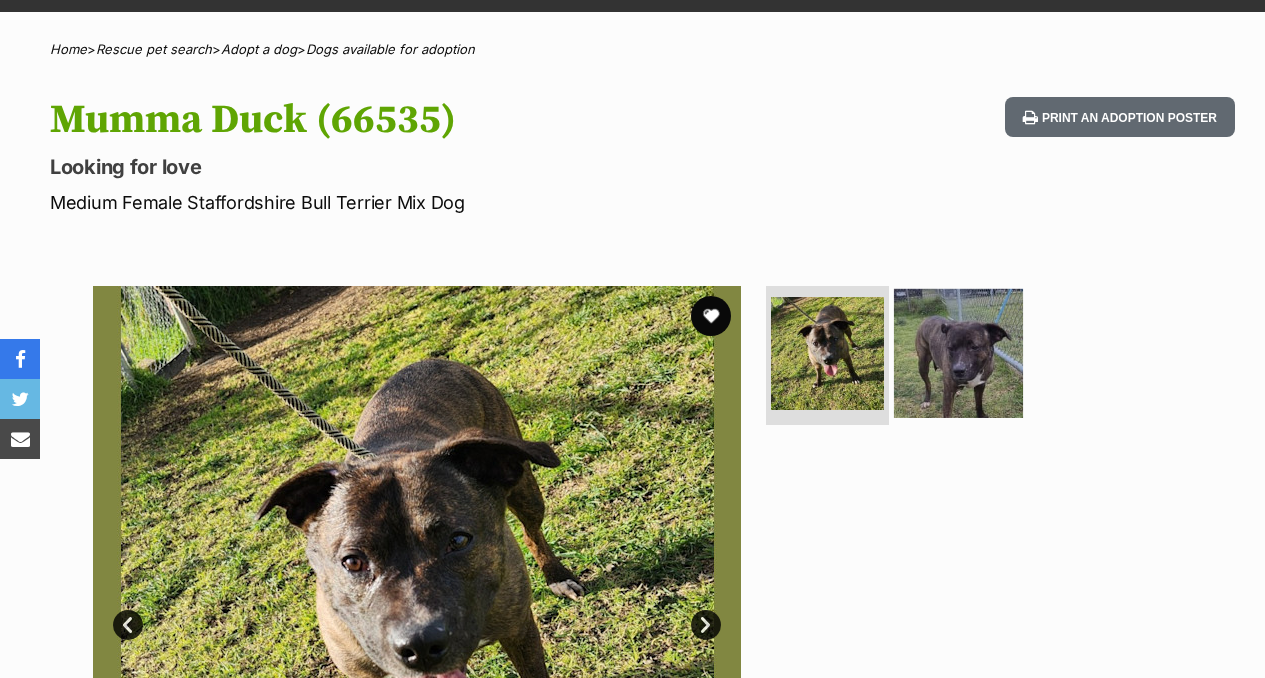 click at bounding box center (958, 352) 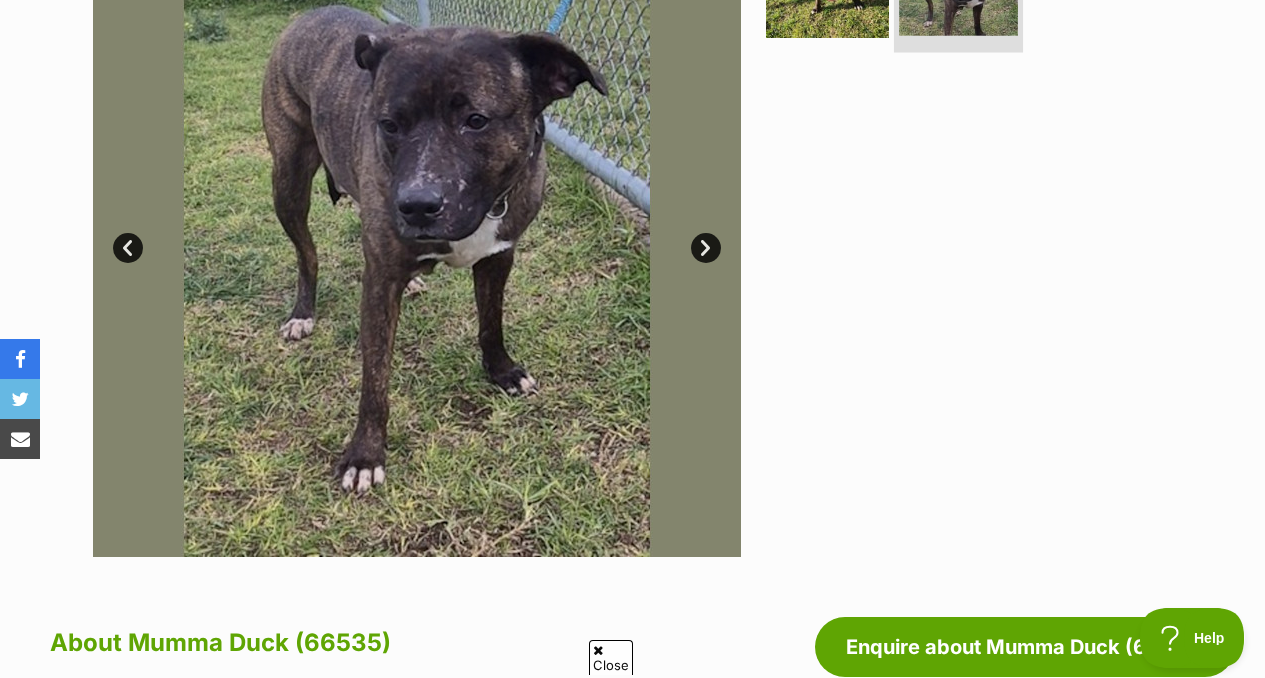 scroll, scrollTop: 506, scrollLeft: 0, axis: vertical 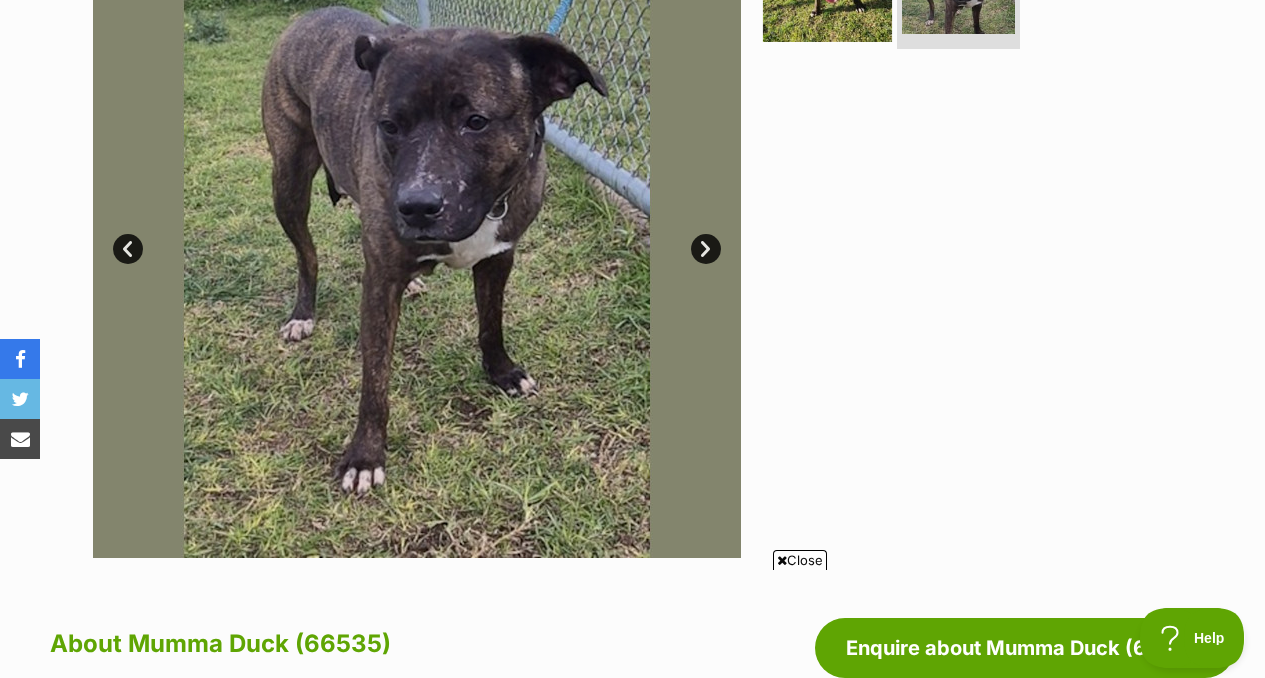 click at bounding box center [827, -24] 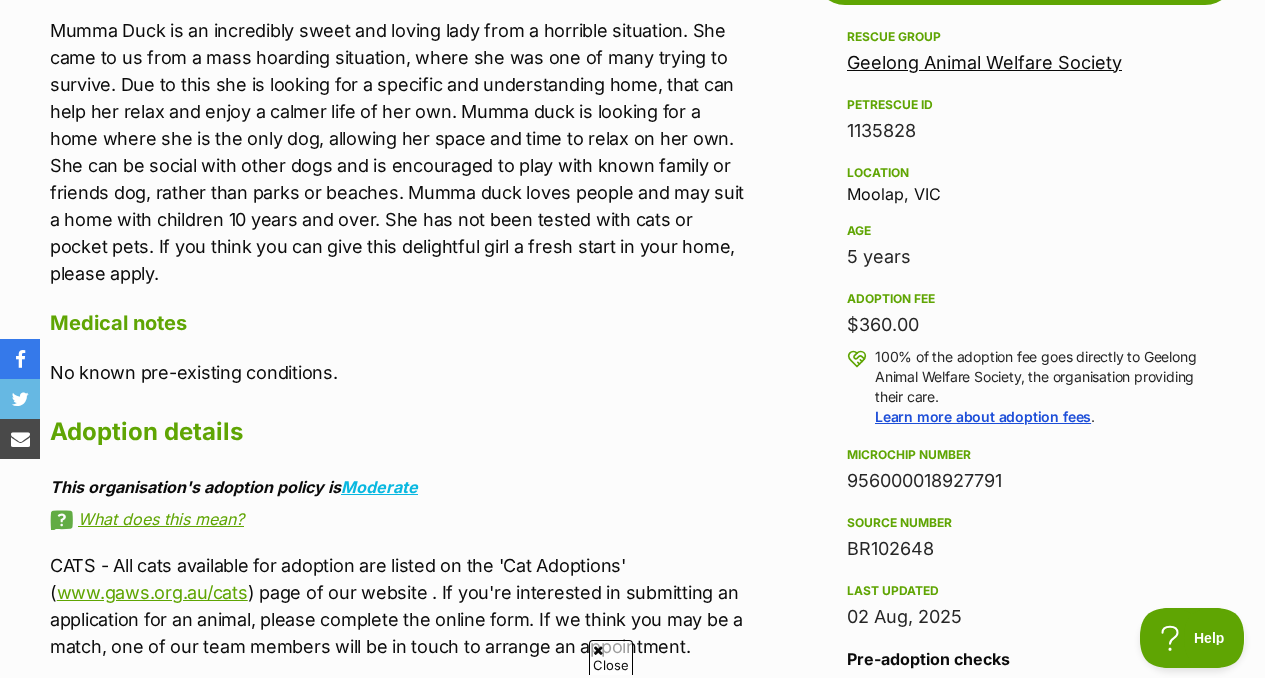 scroll, scrollTop: 1182, scrollLeft: 0, axis: vertical 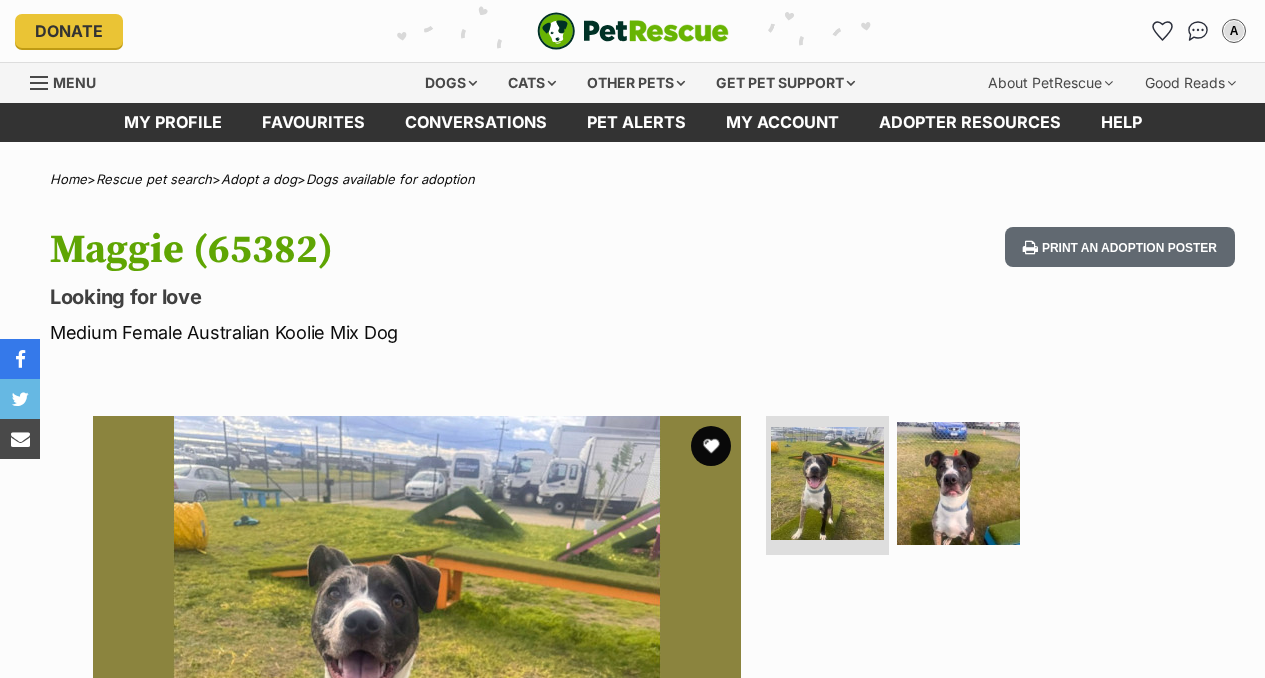 click at bounding box center (958, 483) 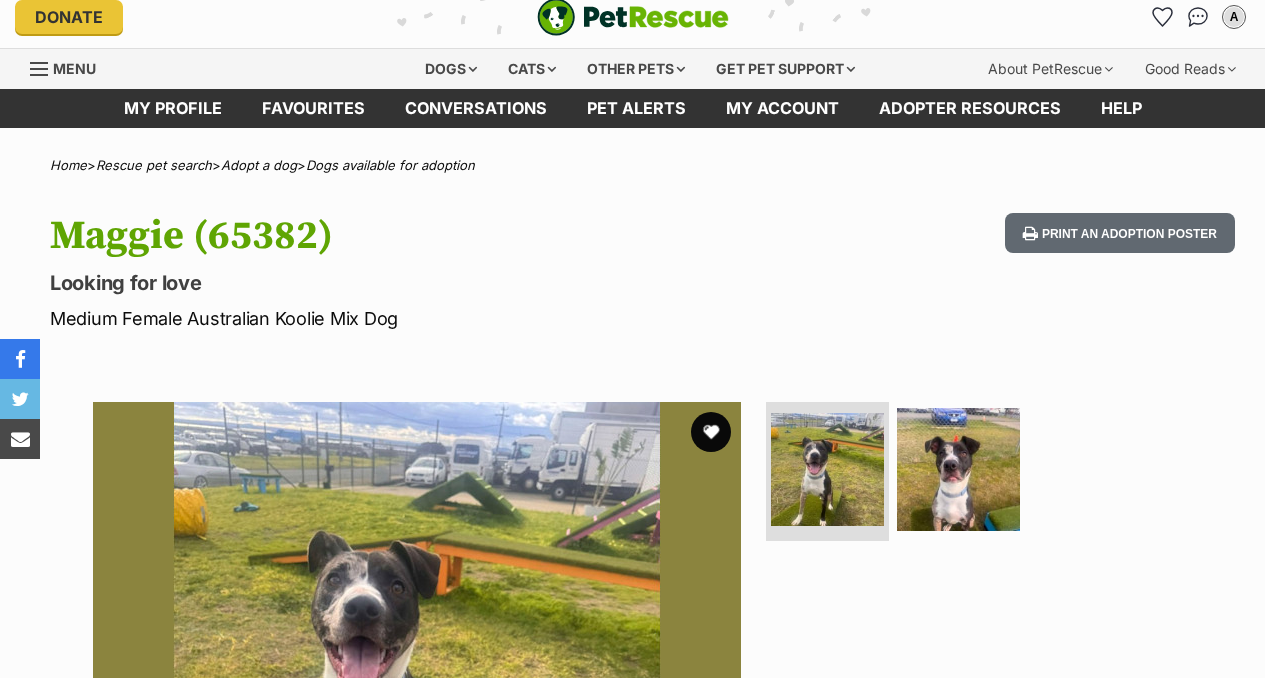 scroll, scrollTop: 0, scrollLeft: 0, axis: both 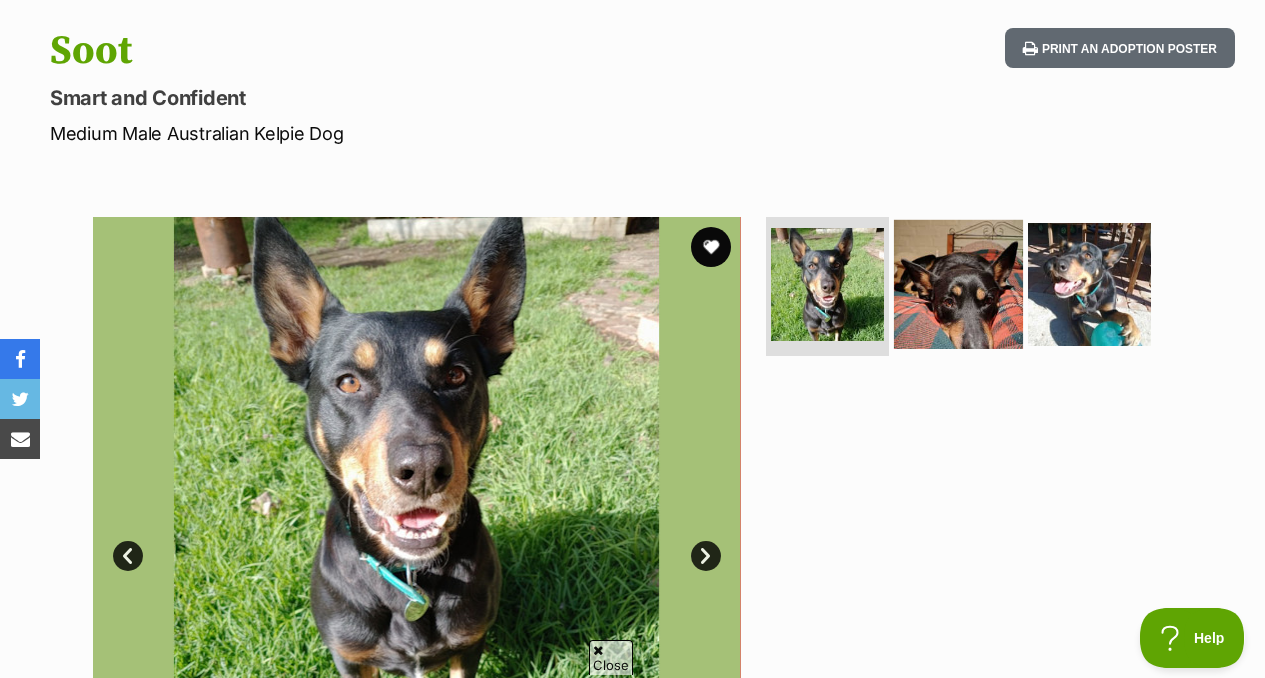 click at bounding box center [958, 283] 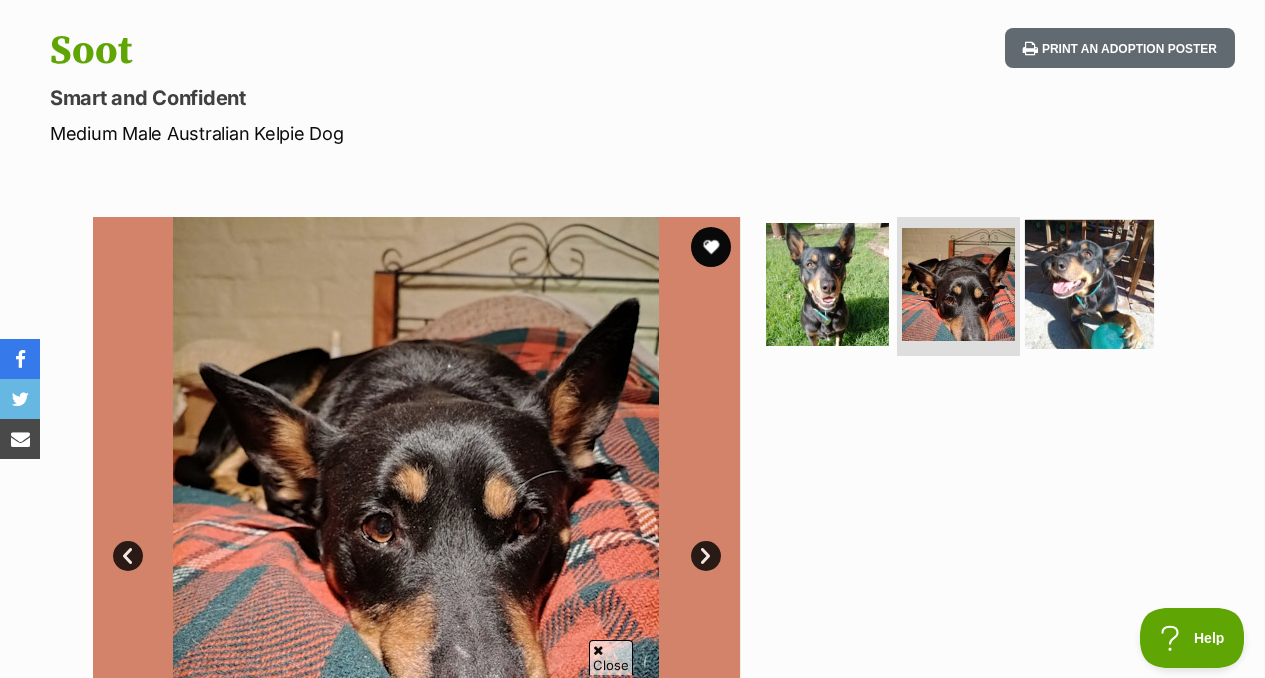 click at bounding box center [1089, 283] 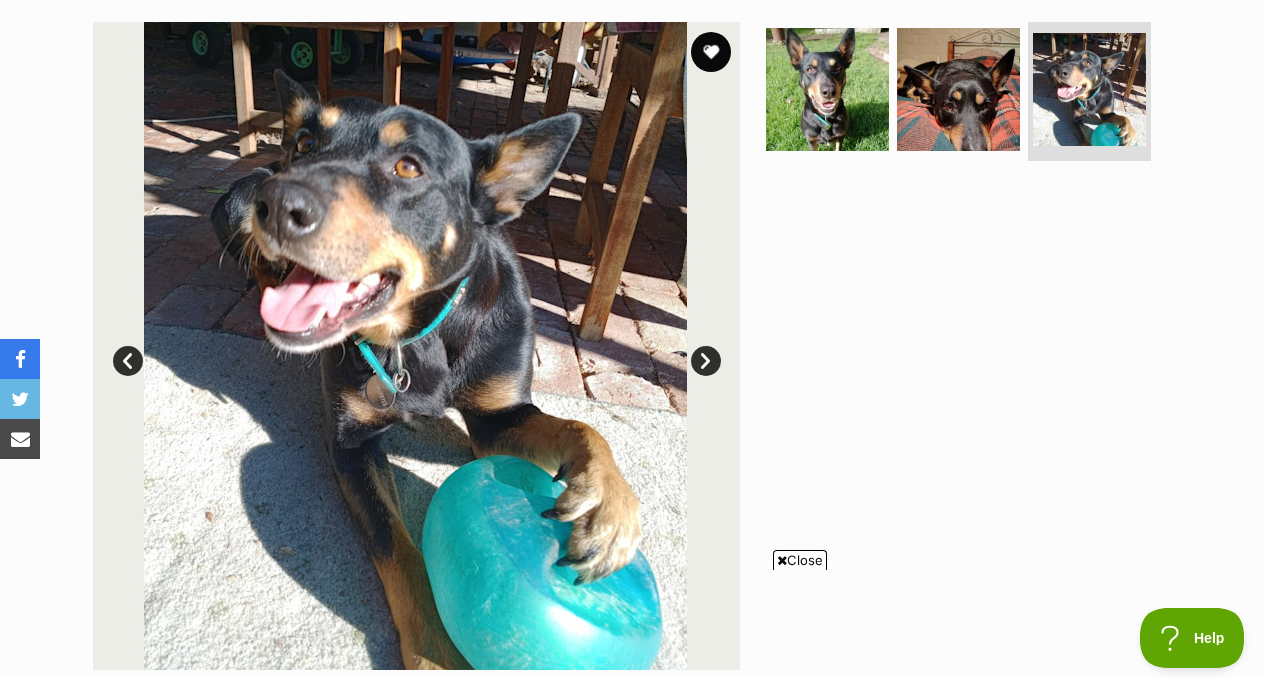 scroll, scrollTop: 400, scrollLeft: 0, axis: vertical 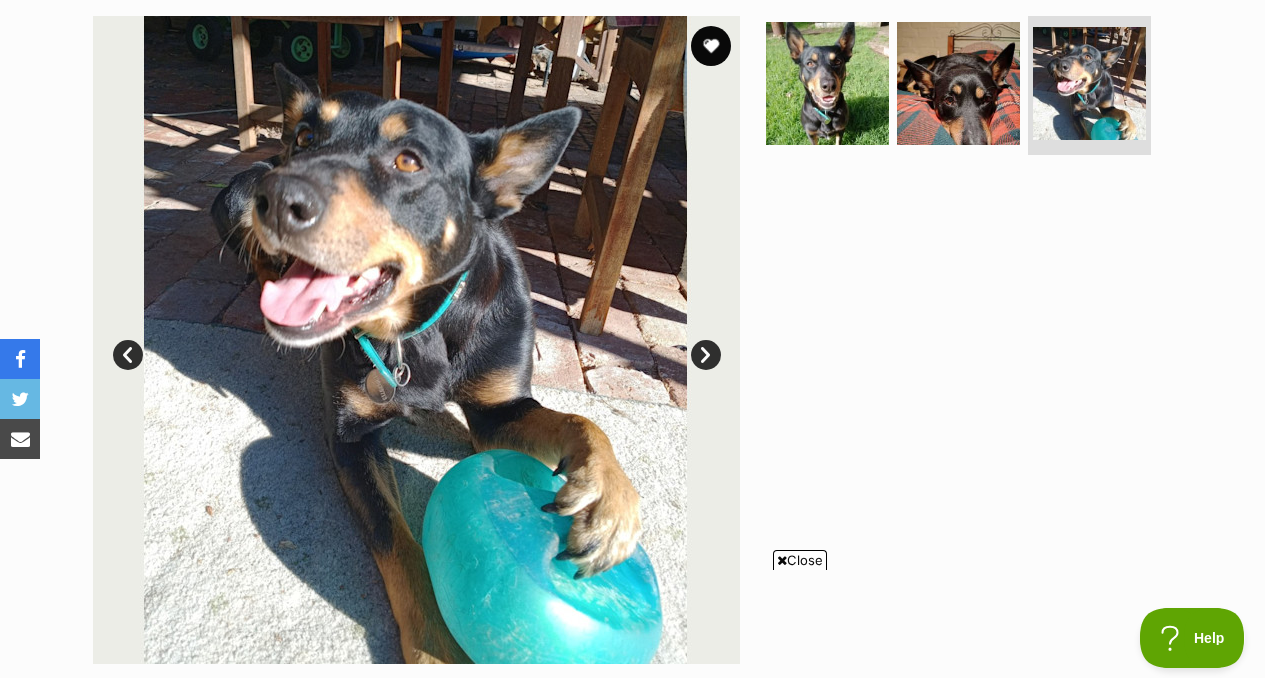 click on "Next" at bounding box center [706, 355] 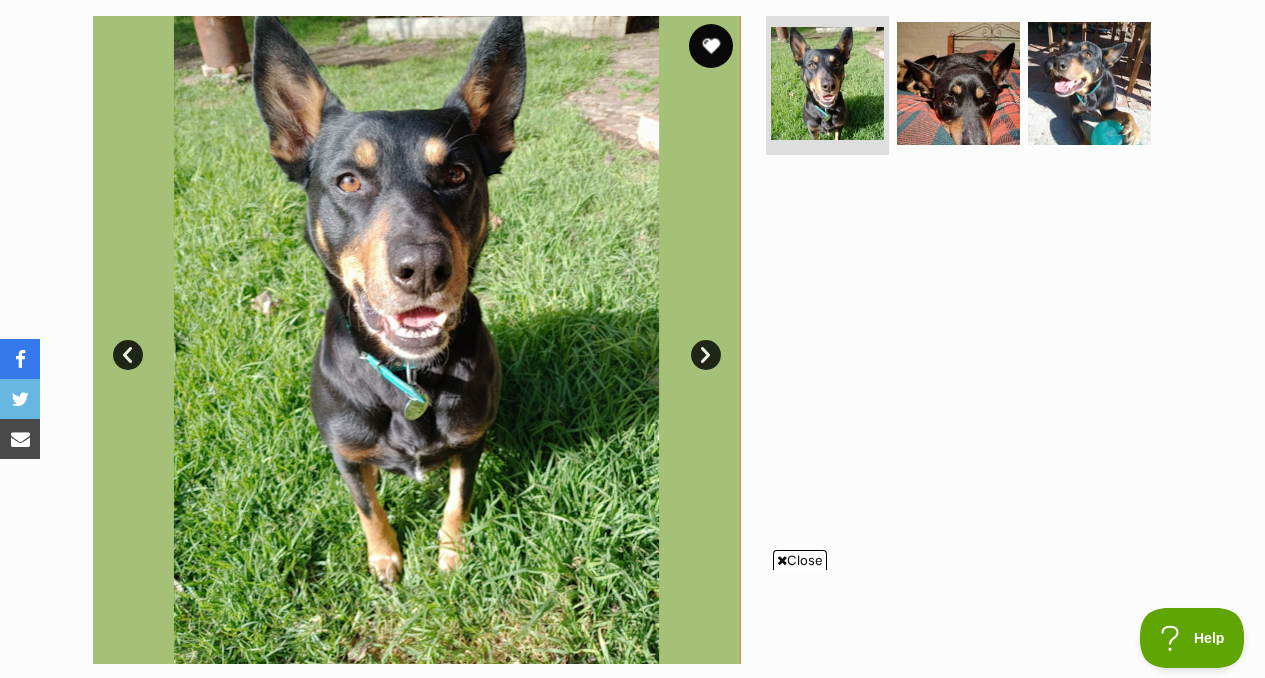 click at bounding box center (711, 46) 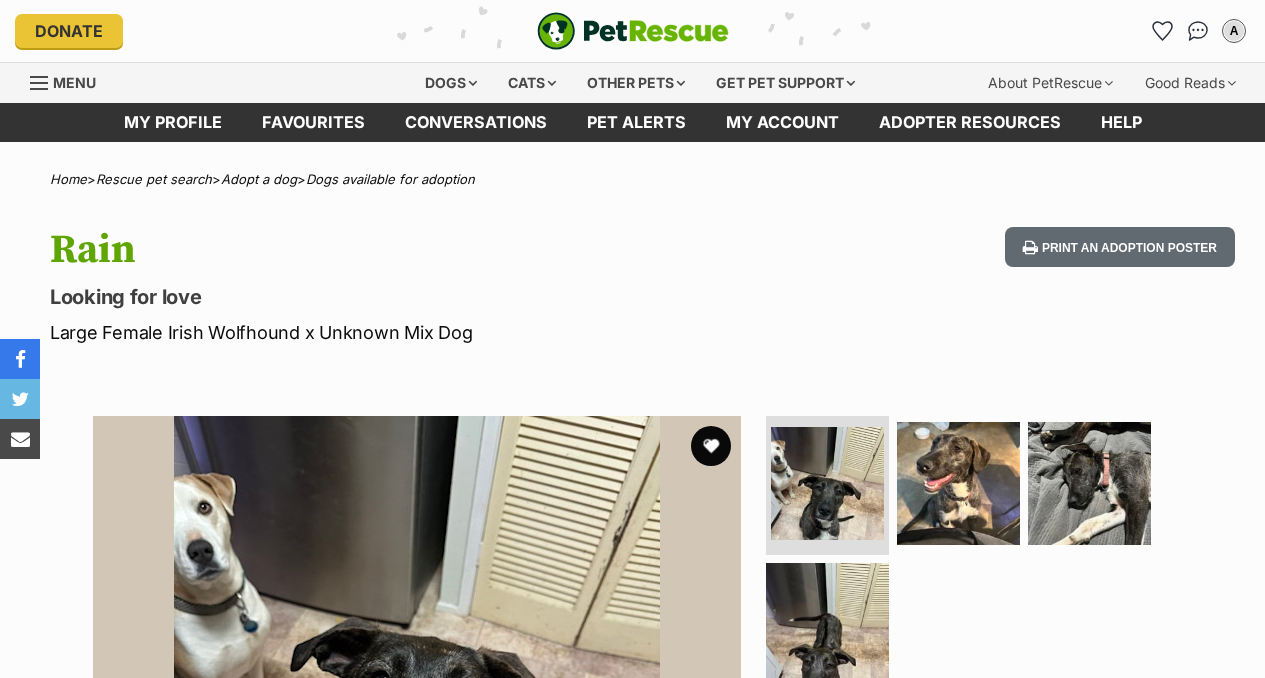 scroll, scrollTop: 0, scrollLeft: 0, axis: both 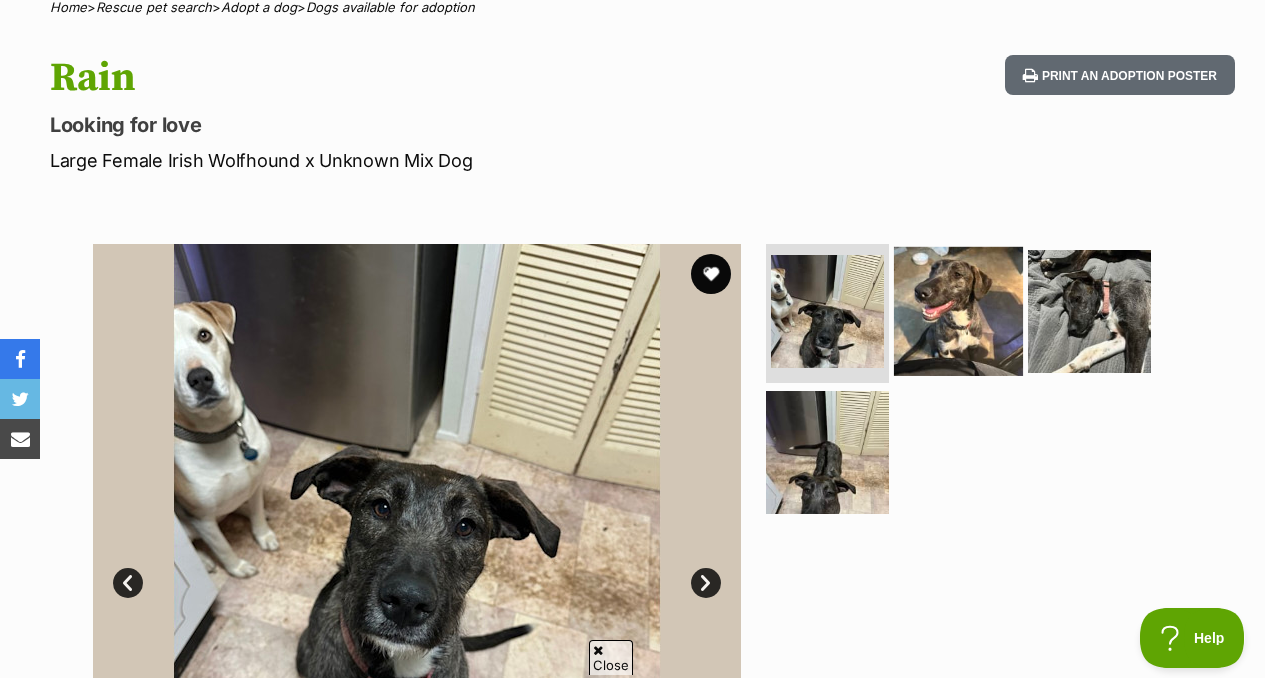 click at bounding box center [958, 310] 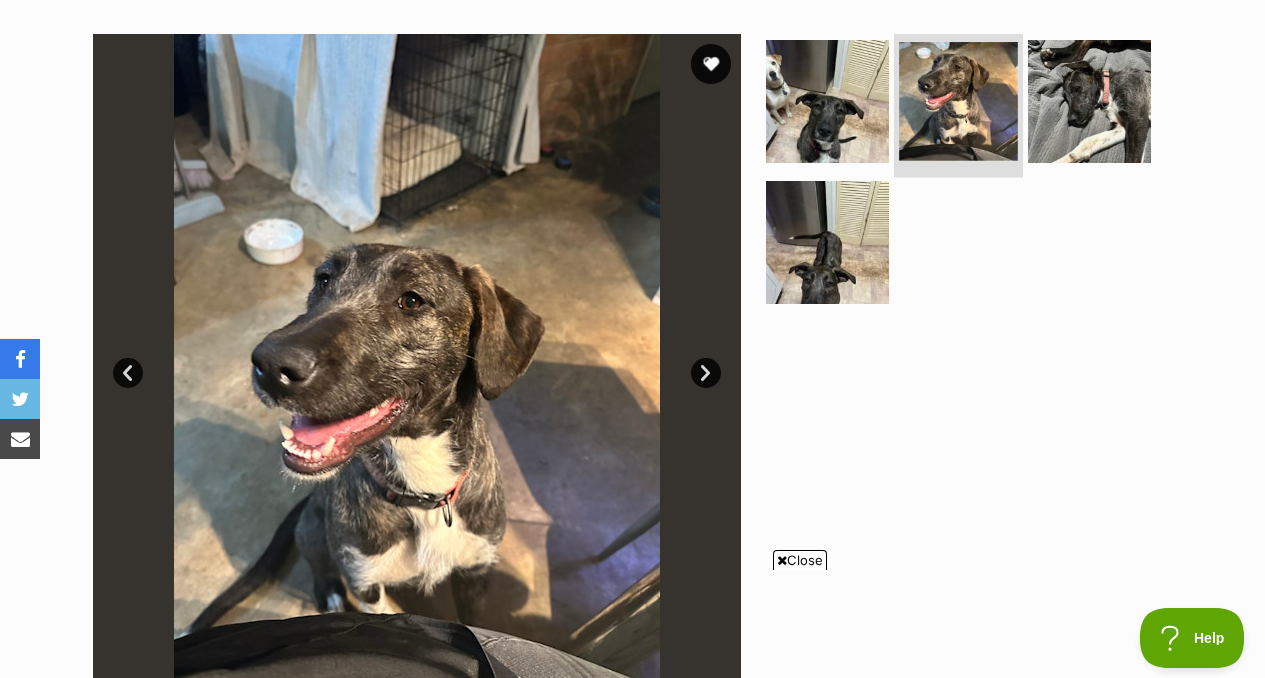 scroll, scrollTop: 384, scrollLeft: 0, axis: vertical 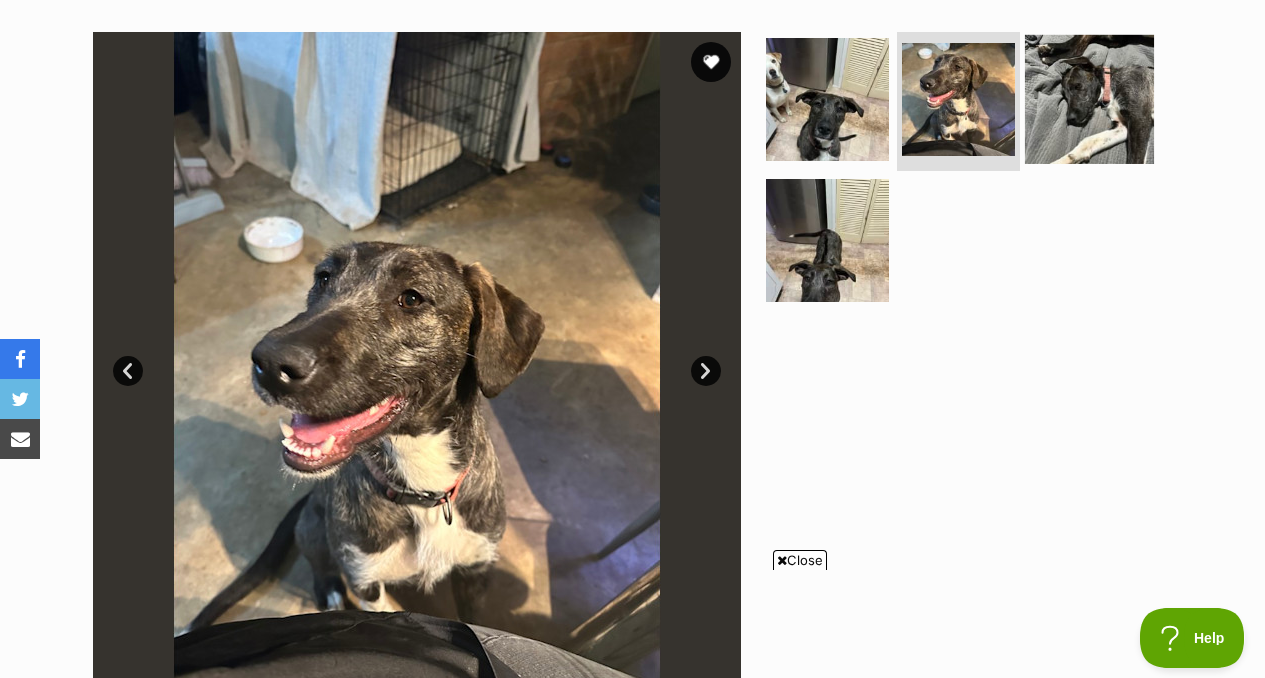 click at bounding box center (1089, 98) 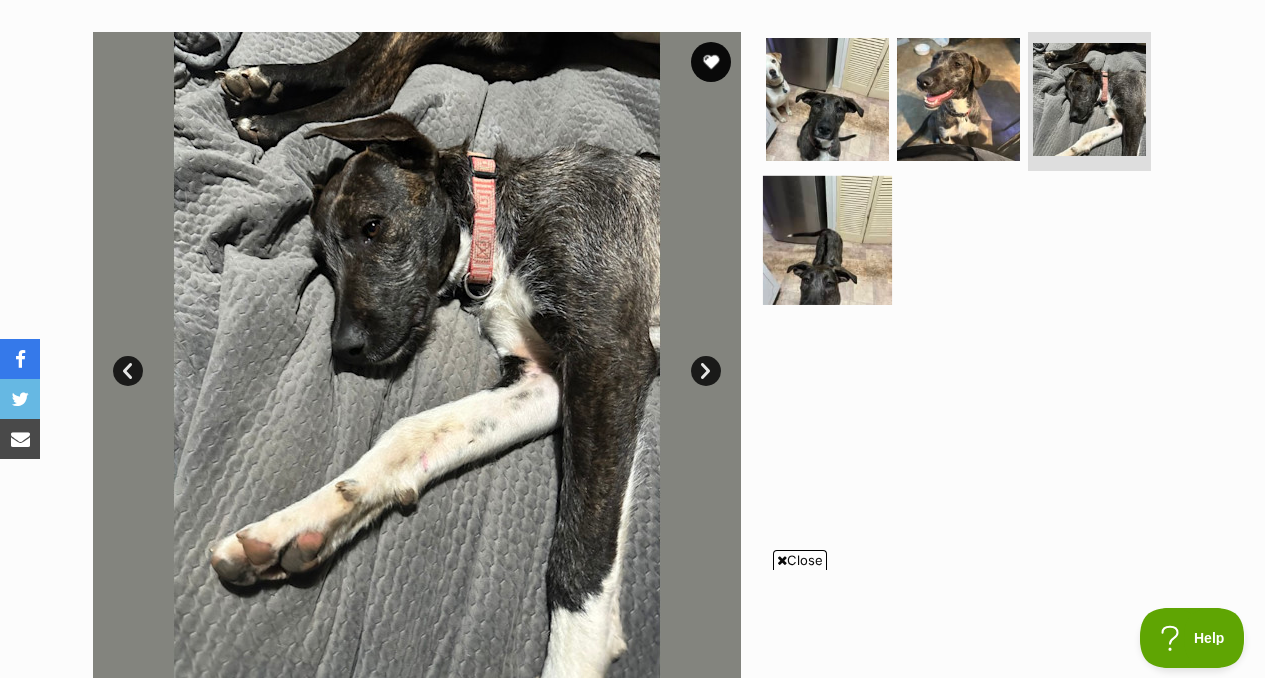 click at bounding box center [827, 240] 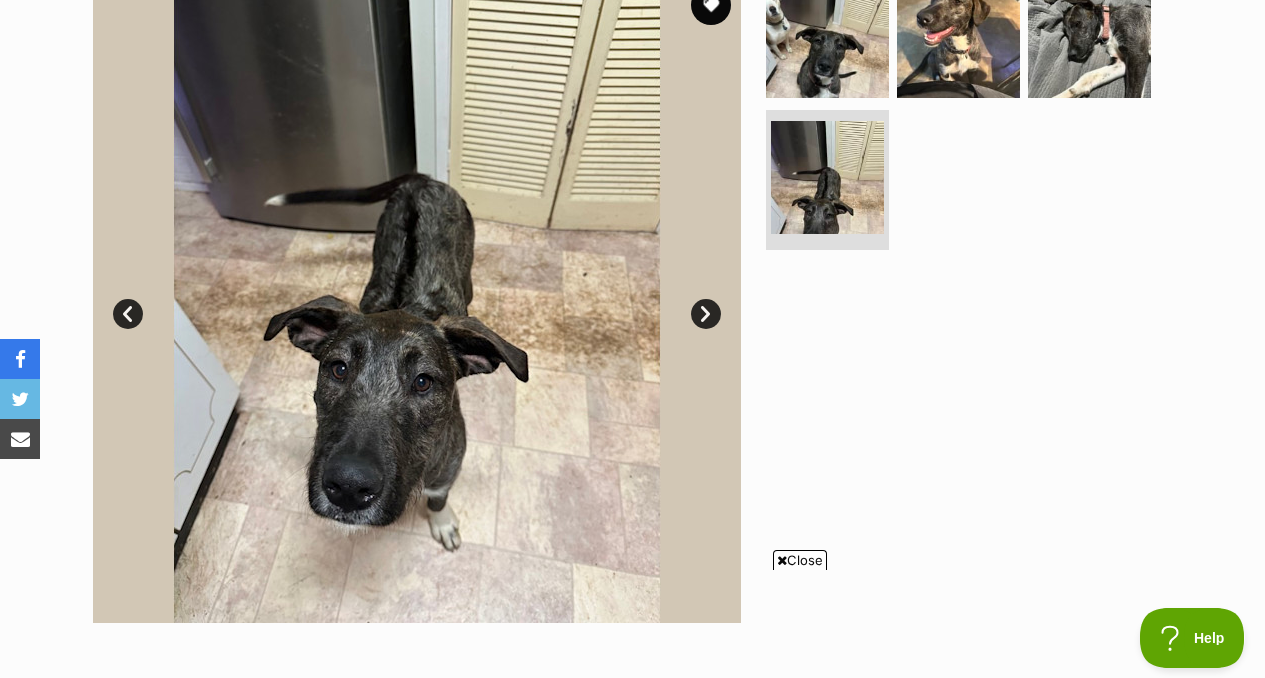 scroll, scrollTop: 445, scrollLeft: 0, axis: vertical 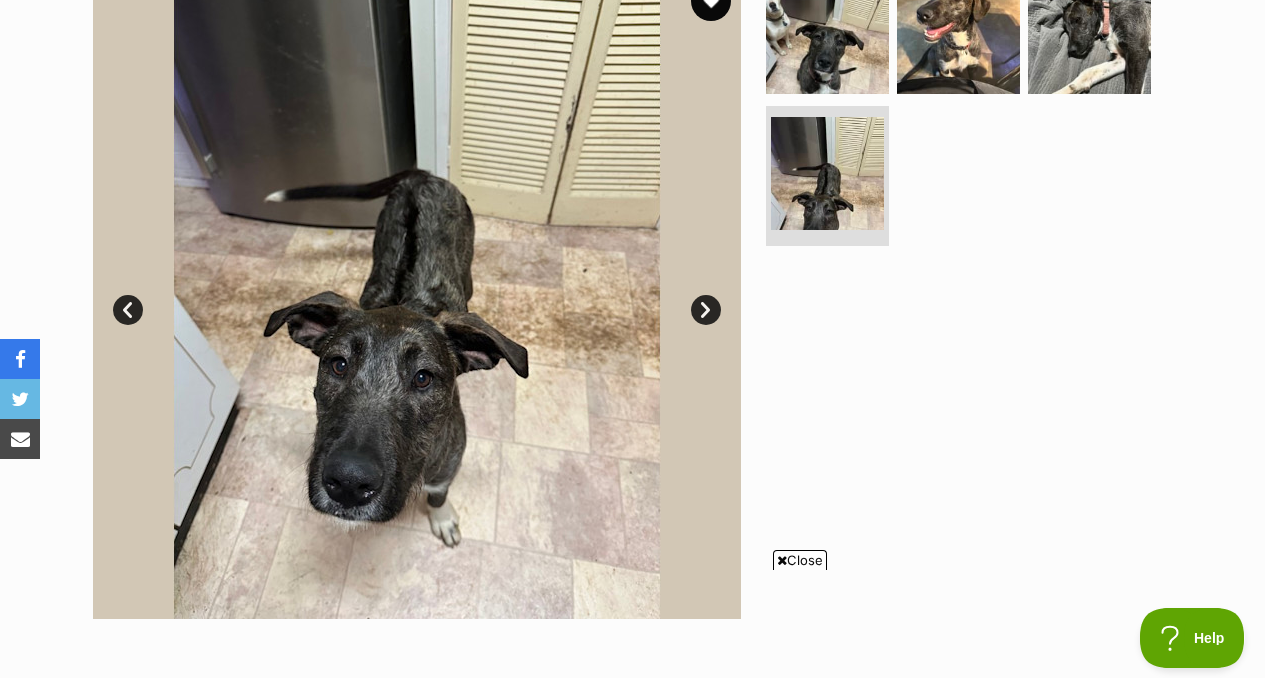 click on "Next" at bounding box center [706, 310] 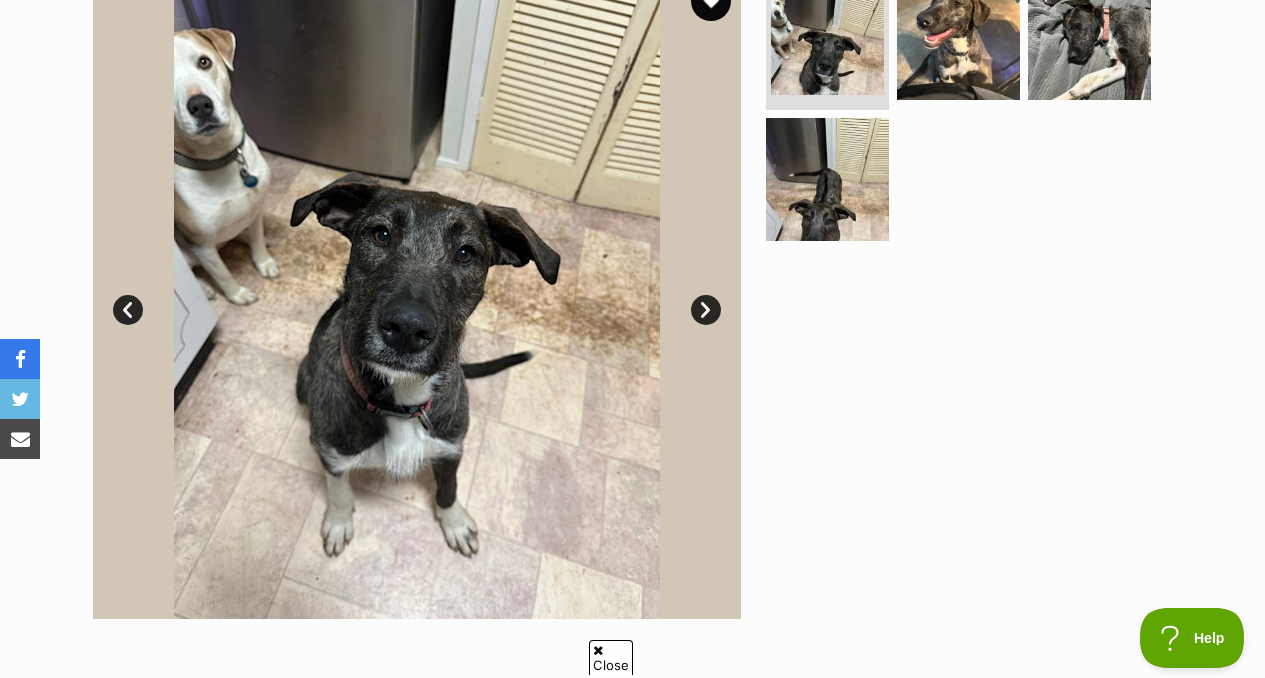 click on "Next" at bounding box center (706, 310) 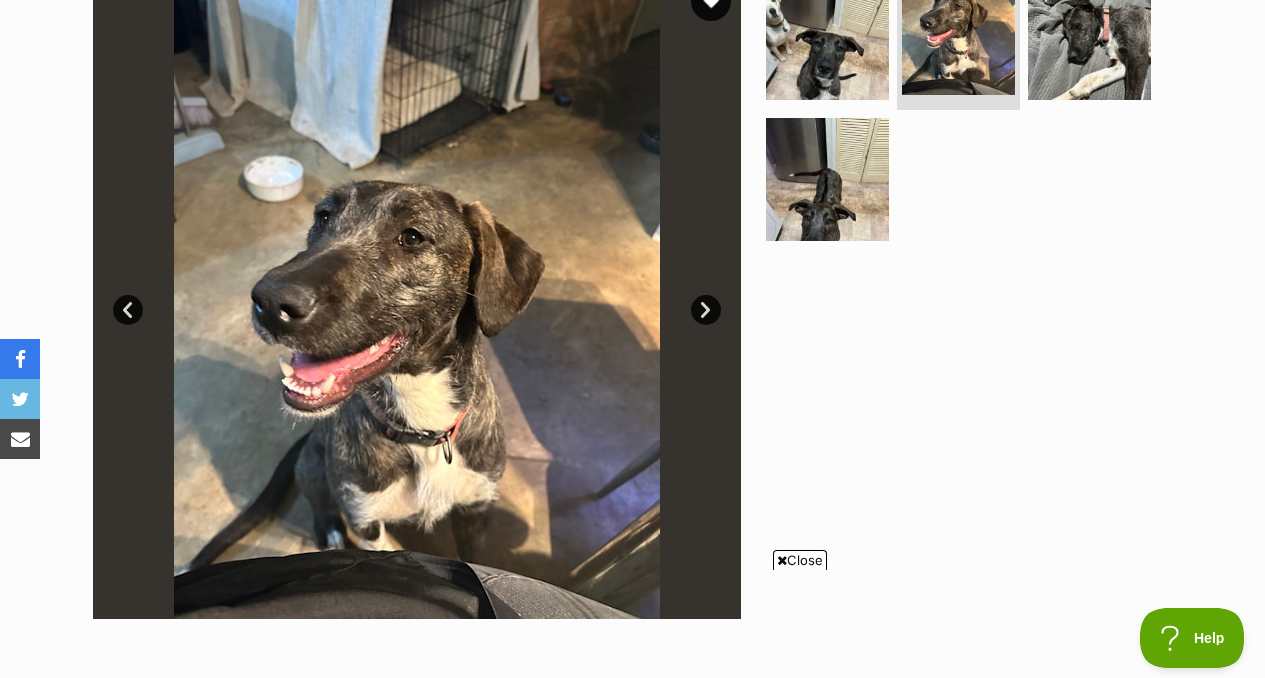 click on "Next" at bounding box center [706, 310] 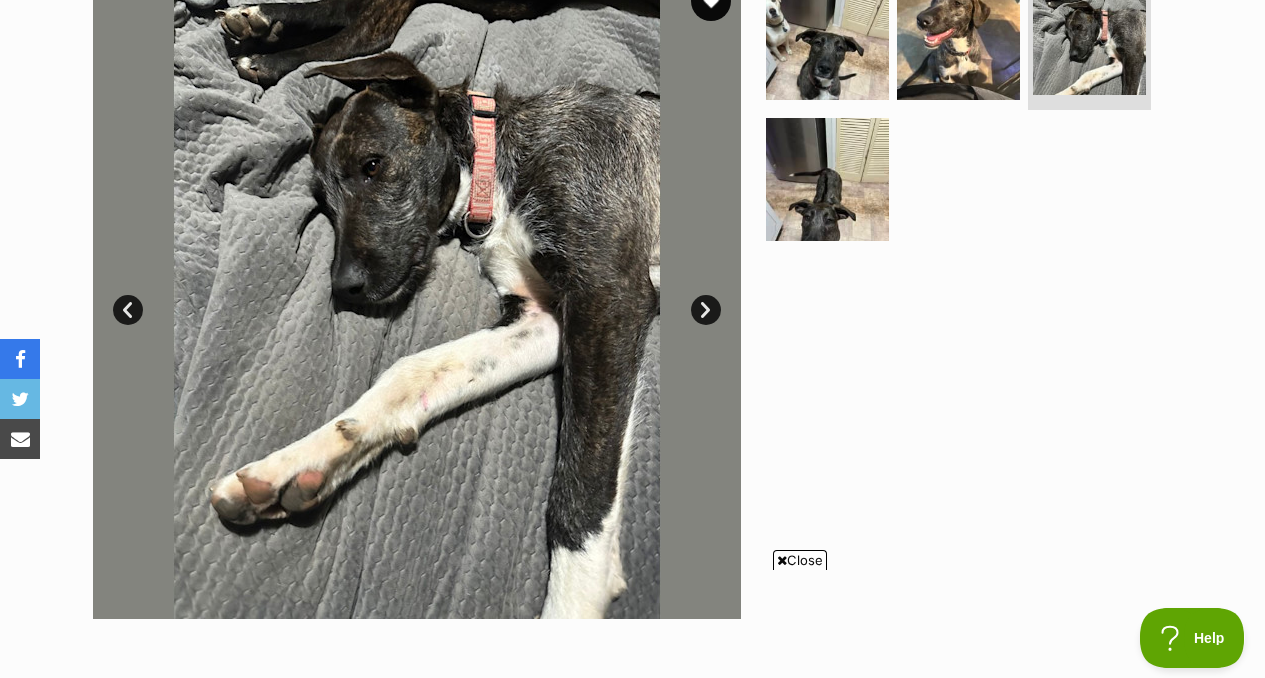 click on "Next" at bounding box center (706, 310) 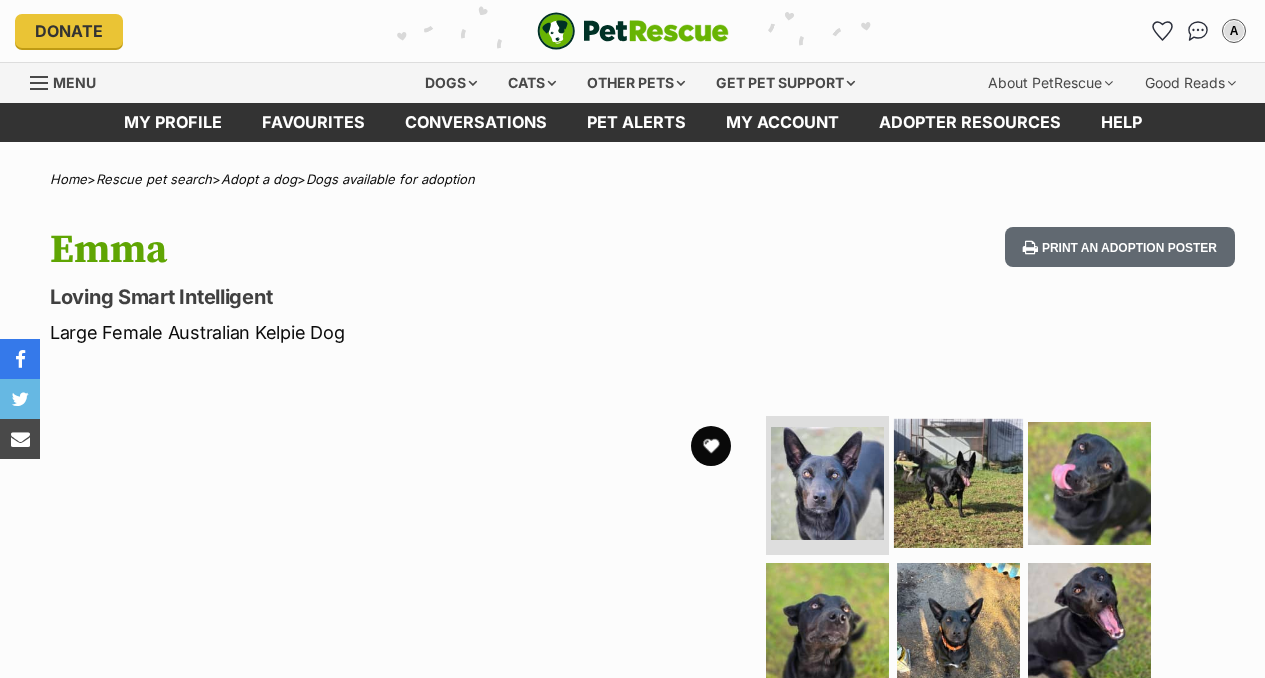 scroll, scrollTop: 0, scrollLeft: 0, axis: both 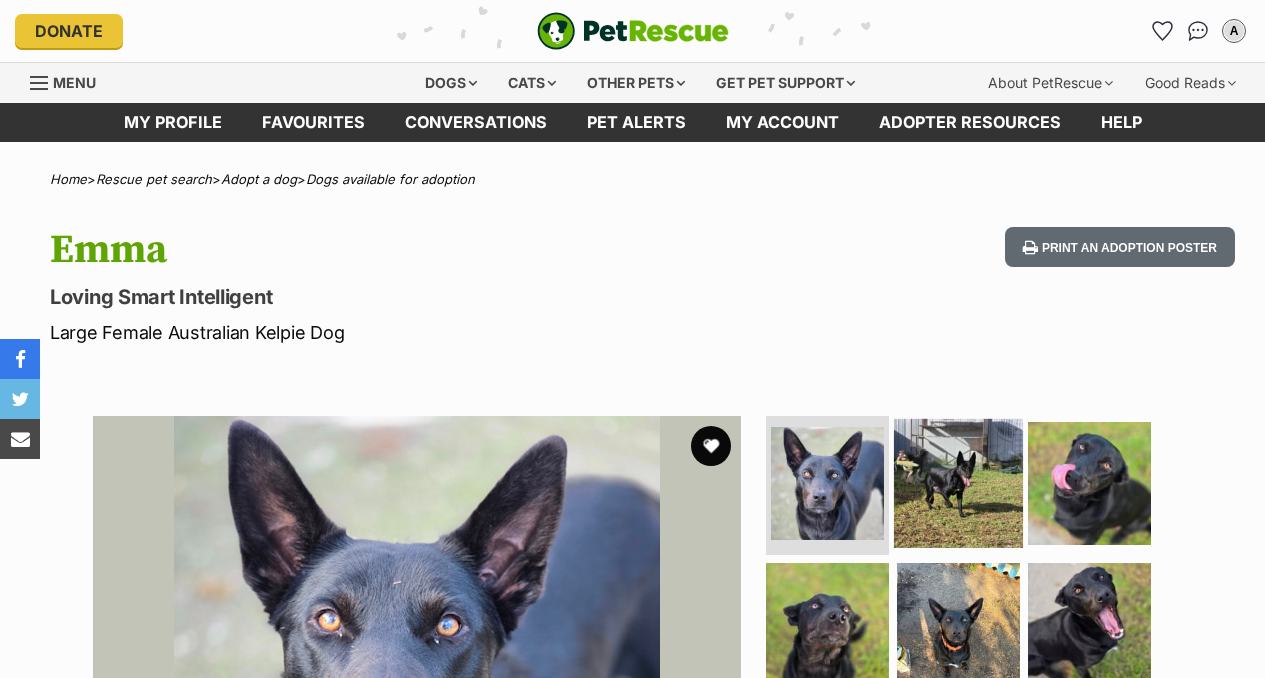click at bounding box center [958, 482] 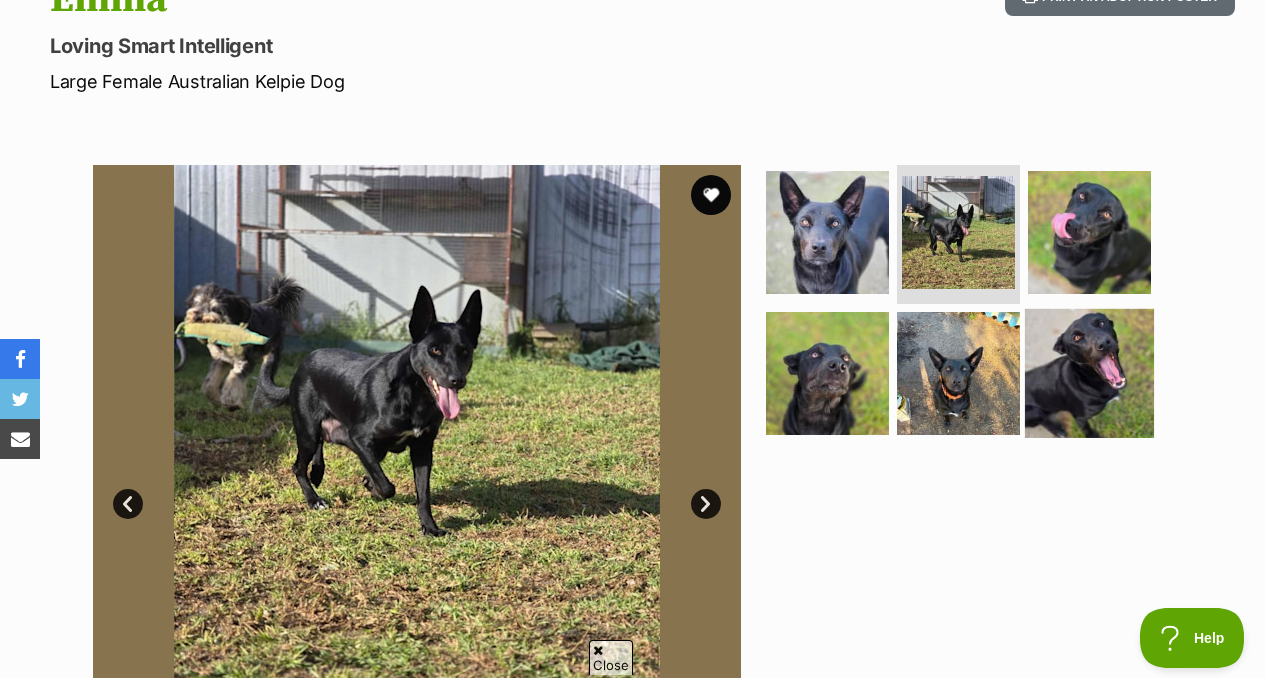 scroll, scrollTop: 0, scrollLeft: 0, axis: both 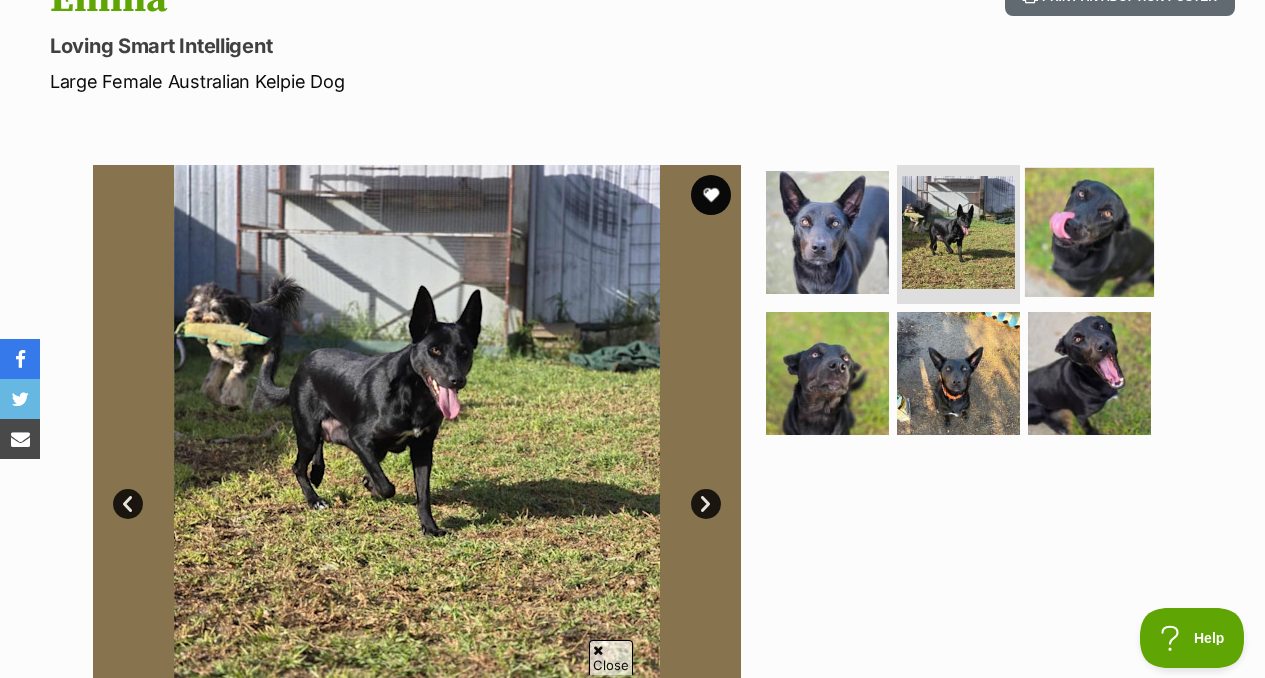 click at bounding box center (1089, 290) 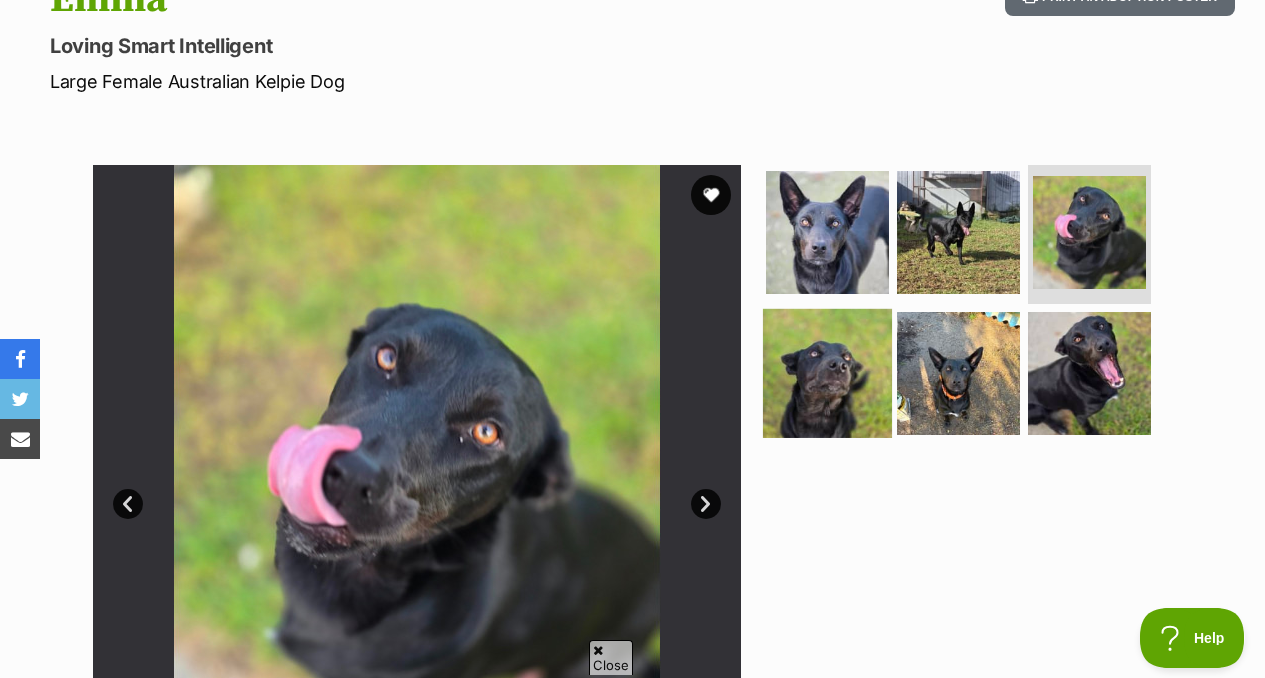 click at bounding box center [827, 373] 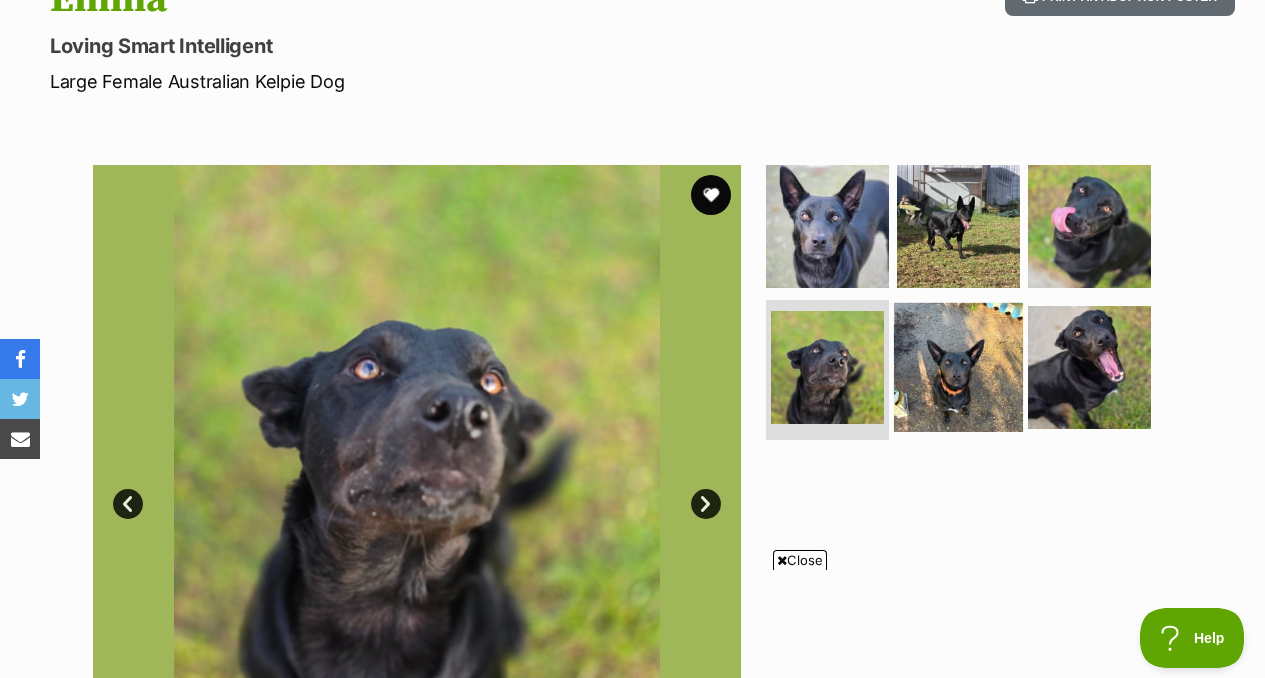 scroll, scrollTop: 0, scrollLeft: 0, axis: both 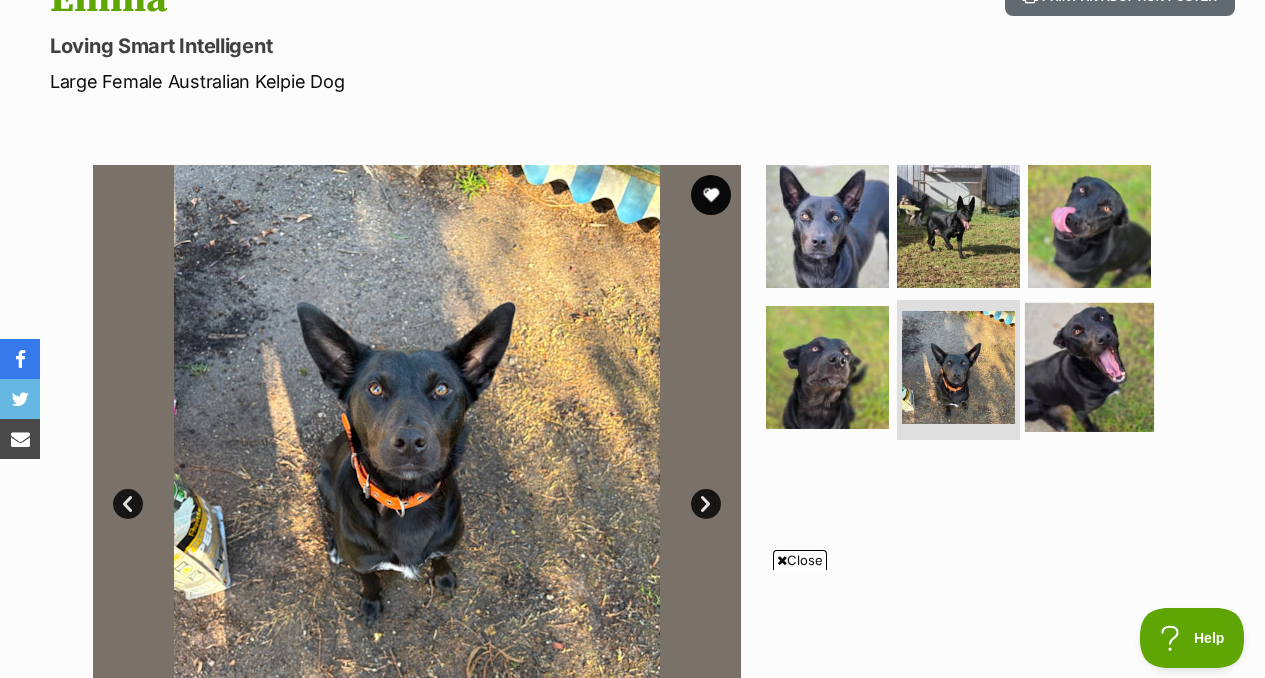 click at bounding box center [1089, 367] 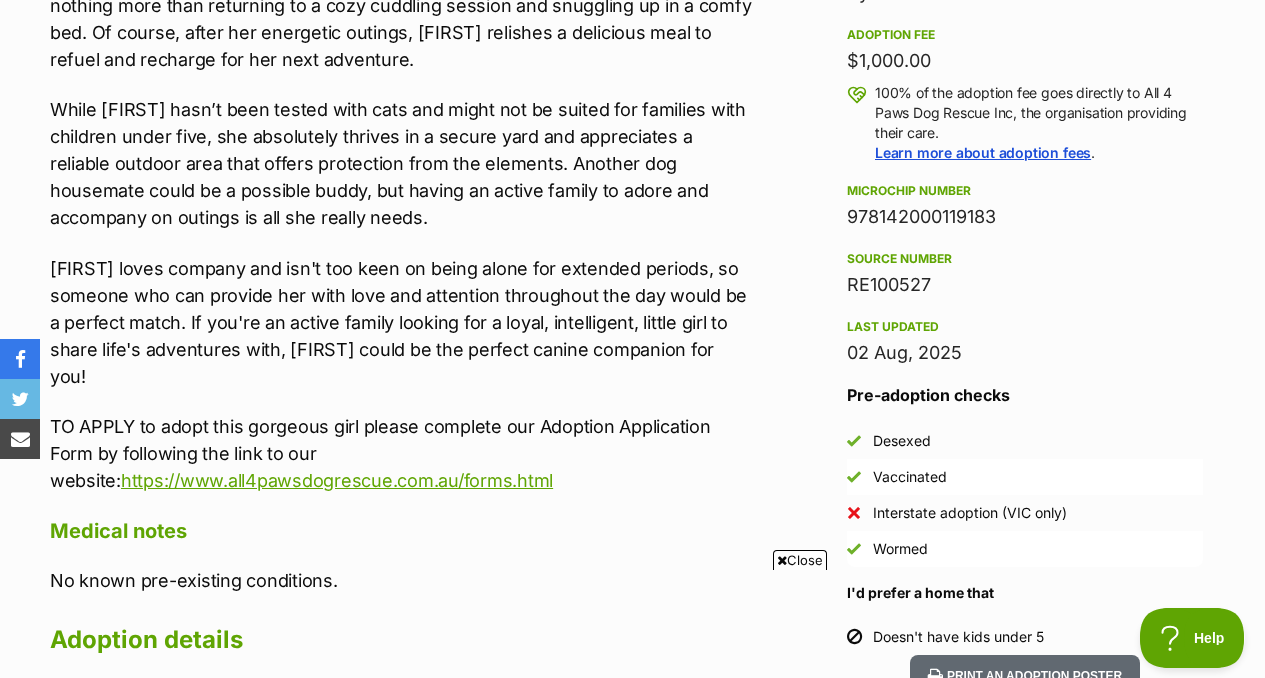 scroll, scrollTop: 1457, scrollLeft: 0, axis: vertical 